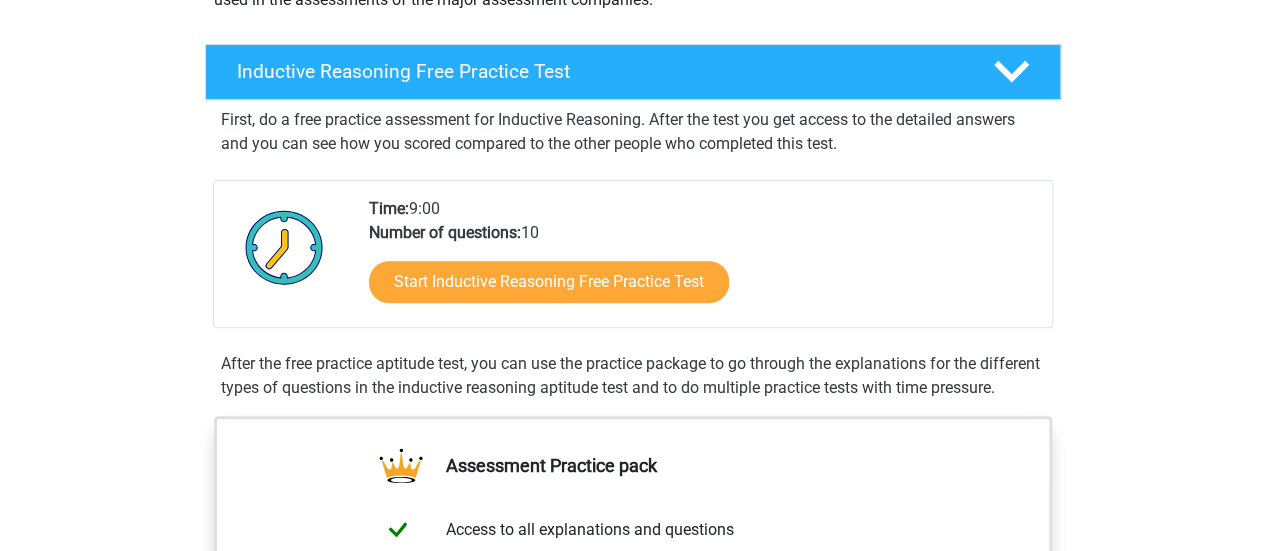 scroll, scrollTop: 296, scrollLeft: 0, axis: vertical 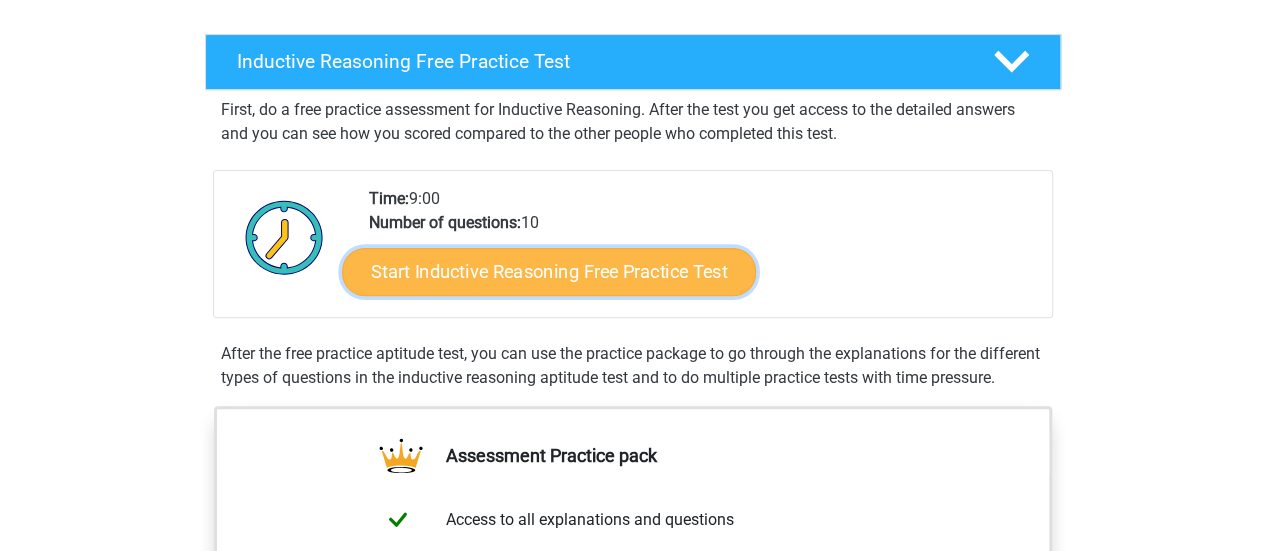 click on "Start Inductive Reasoning
Free Practice Test" at bounding box center (549, 271) 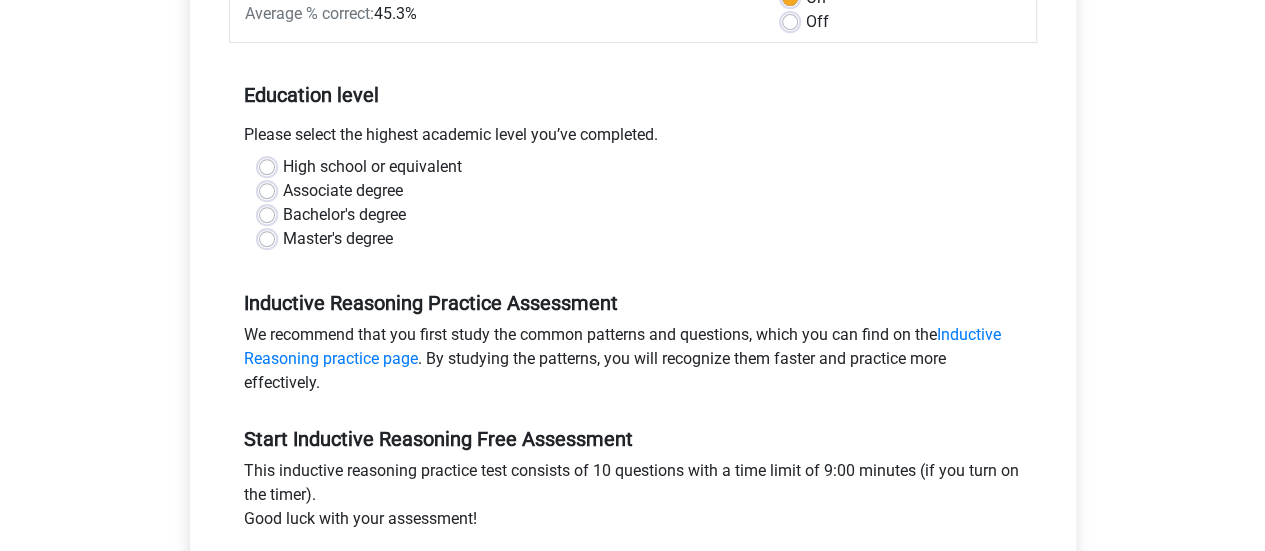 scroll, scrollTop: 348, scrollLeft: 0, axis: vertical 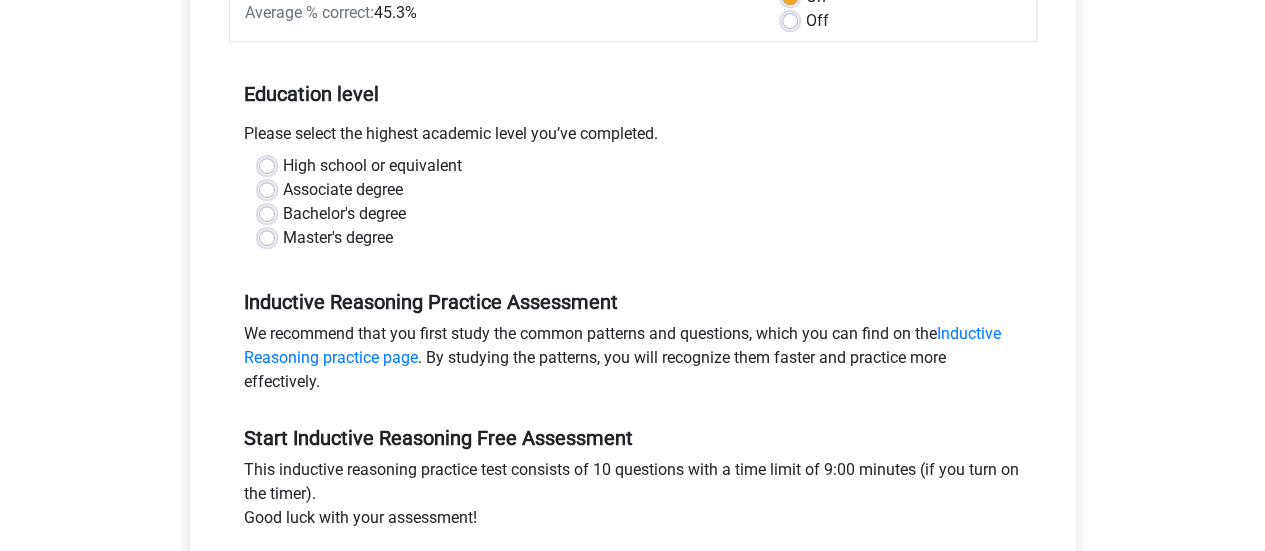 click on "Bachelor's degree" at bounding box center [344, 214] 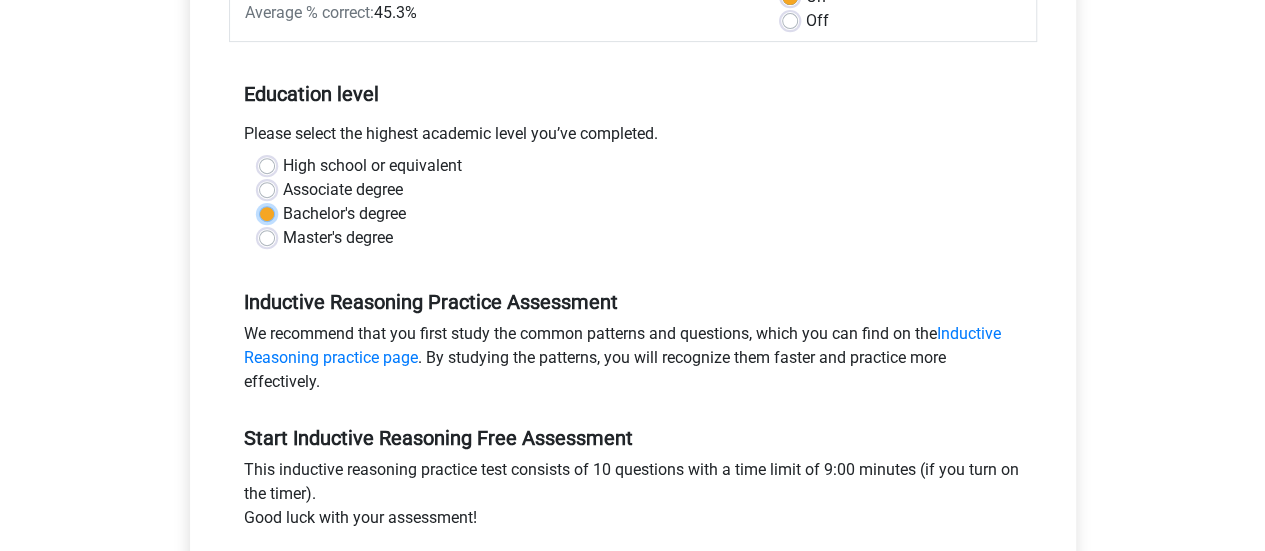click on "Bachelor's degree" at bounding box center [267, 212] 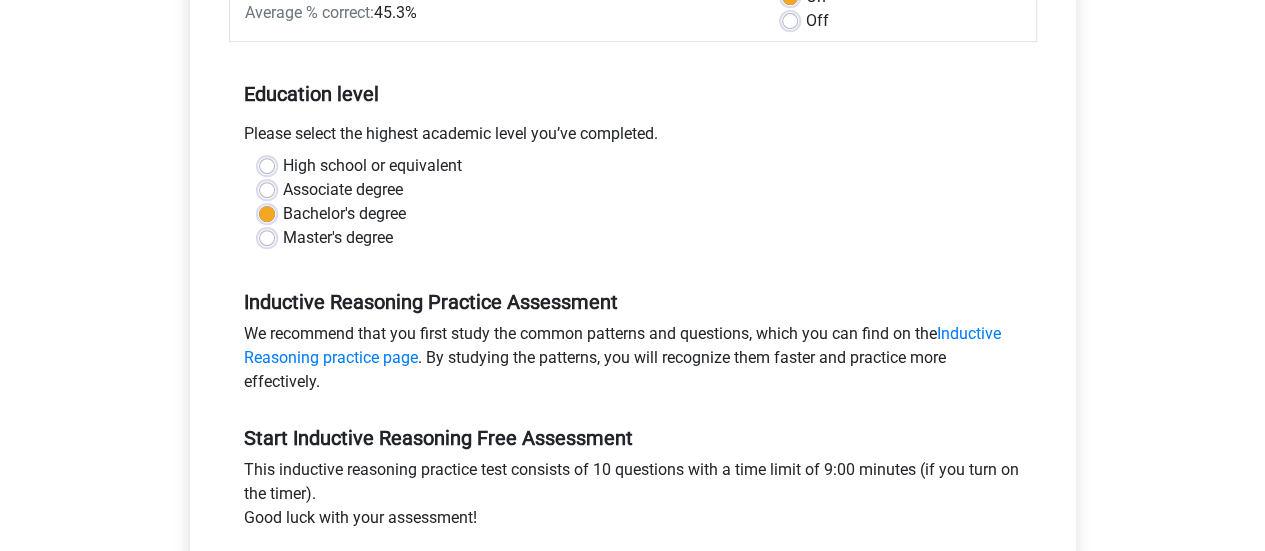 click on "Master's degree" at bounding box center (338, 238) 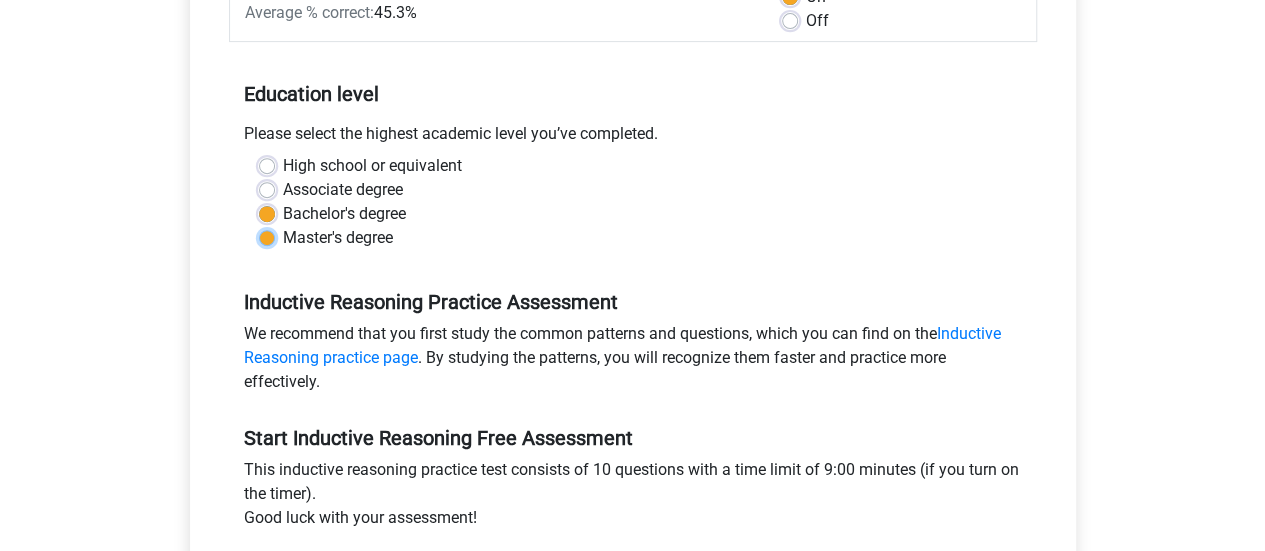 click on "Master's degree" at bounding box center (267, 236) 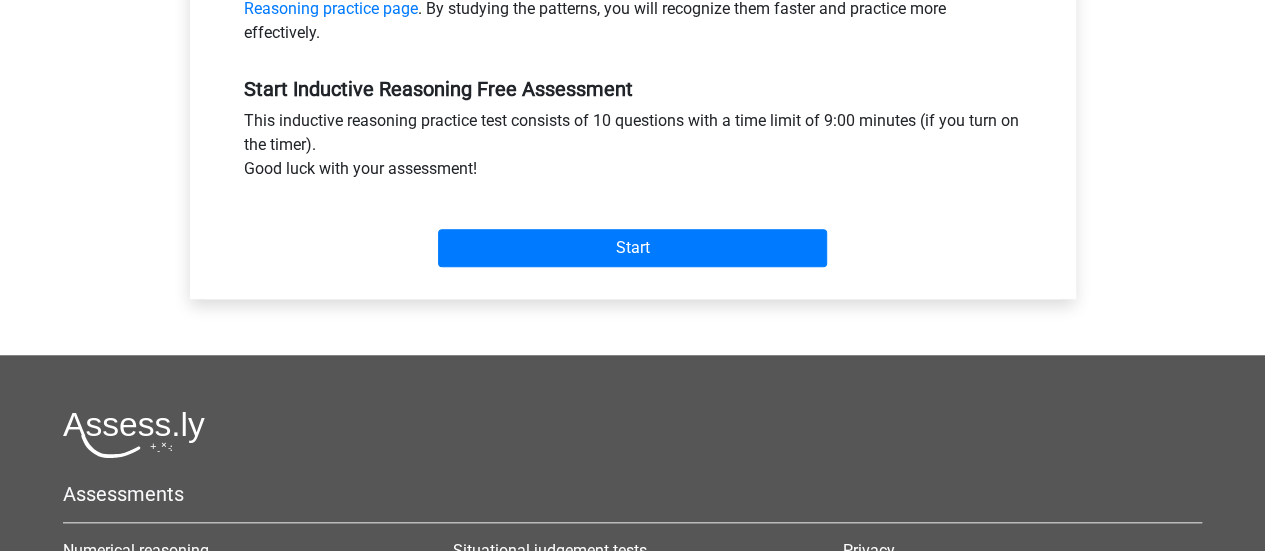 scroll, scrollTop: 698, scrollLeft: 0, axis: vertical 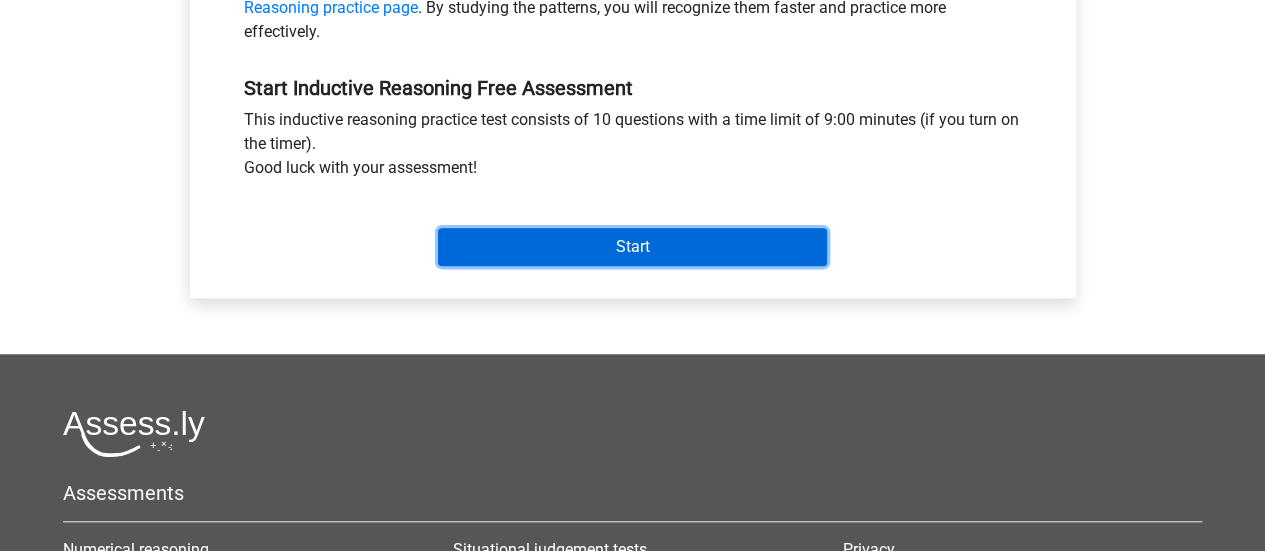click on "Start" at bounding box center [632, 247] 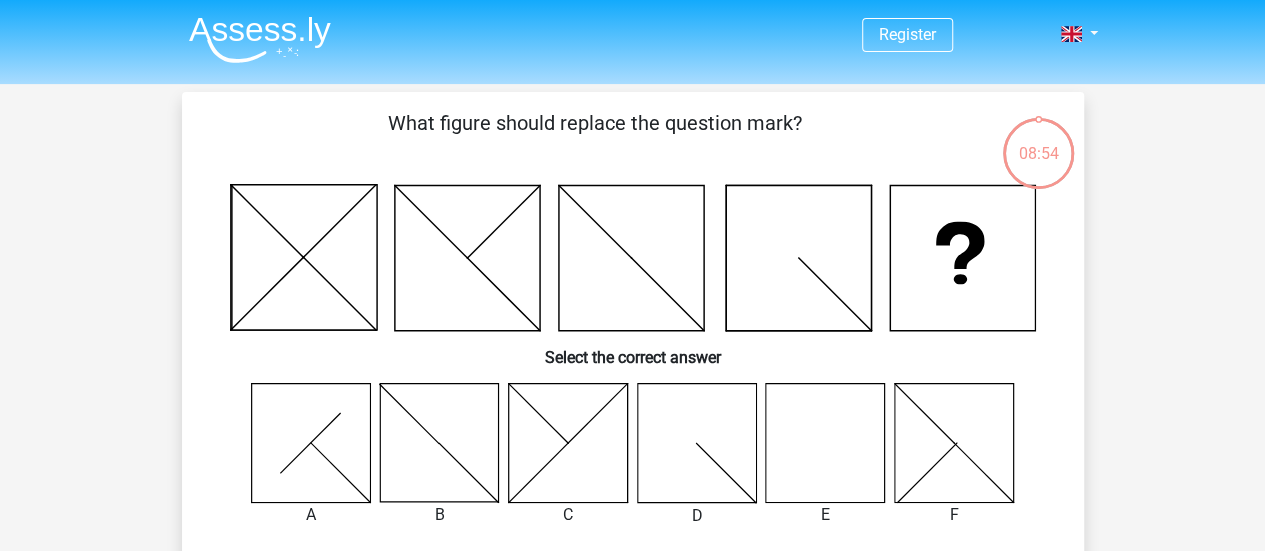 scroll, scrollTop: 146, scrollLeft: 0, axis: vertical 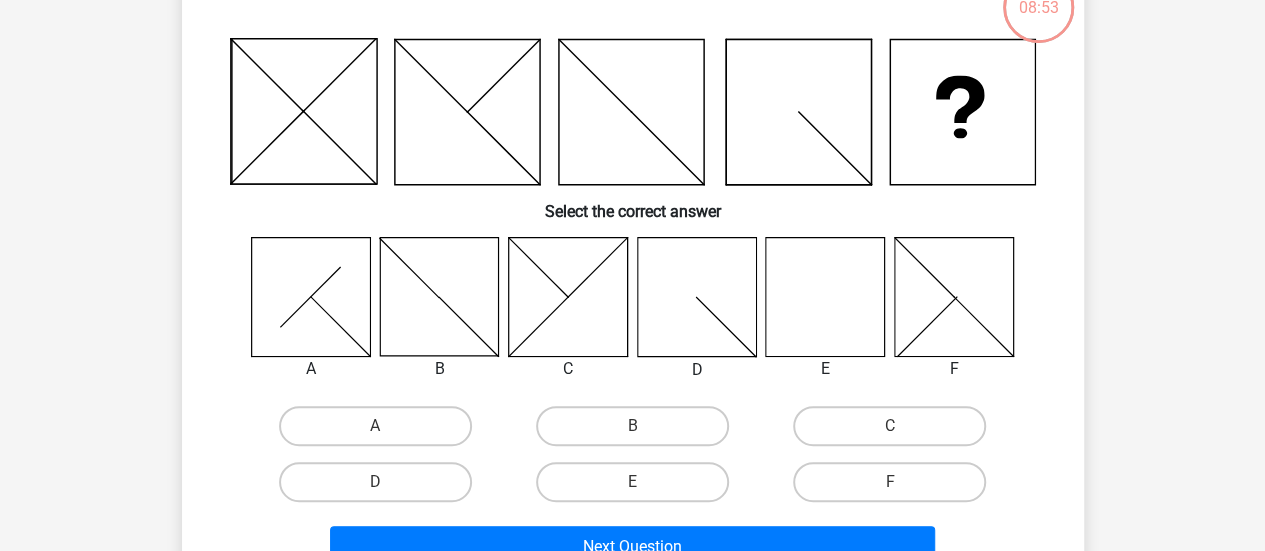 click on "E" at bounding box center [638, 488] 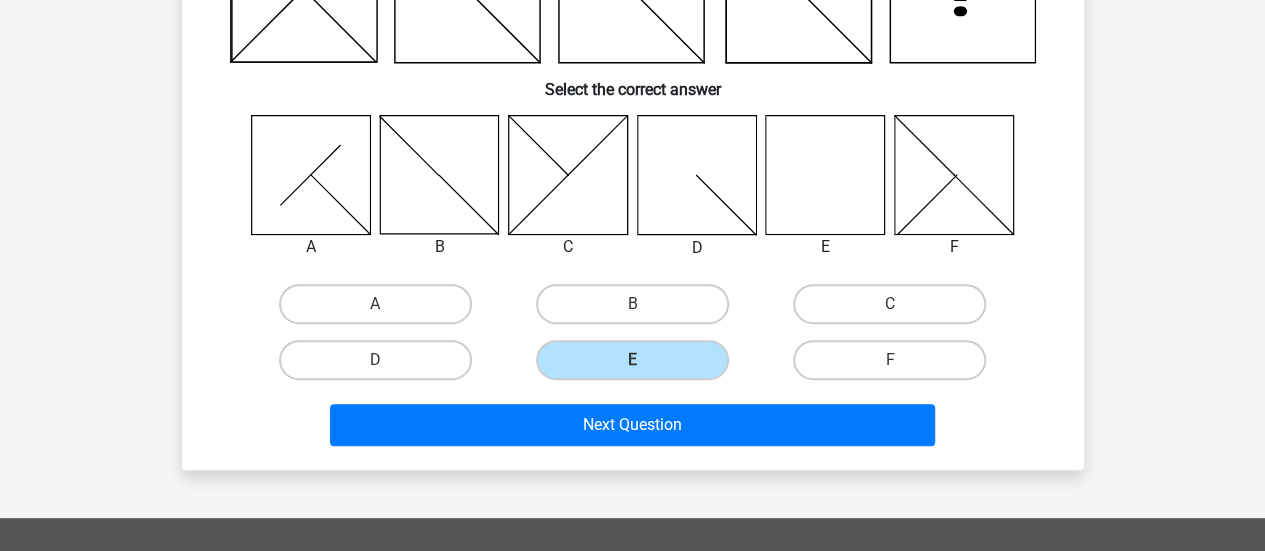 scroll, scrollTop: 270, scrollLeft: 0, axis: vertical 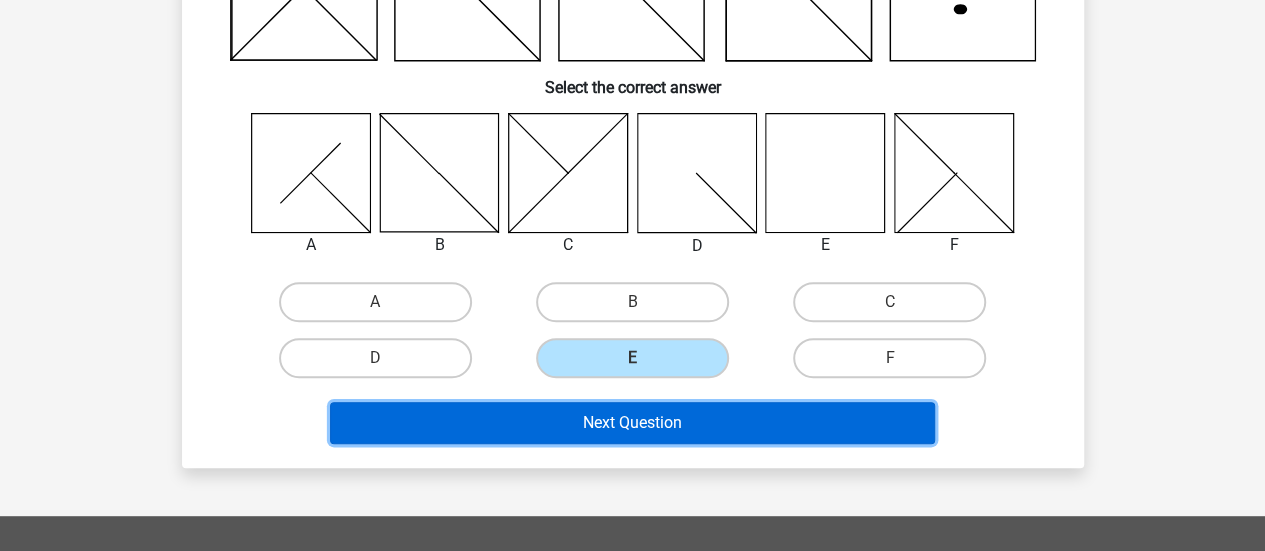 click on "Next Question" at bounding box center (632, 423) 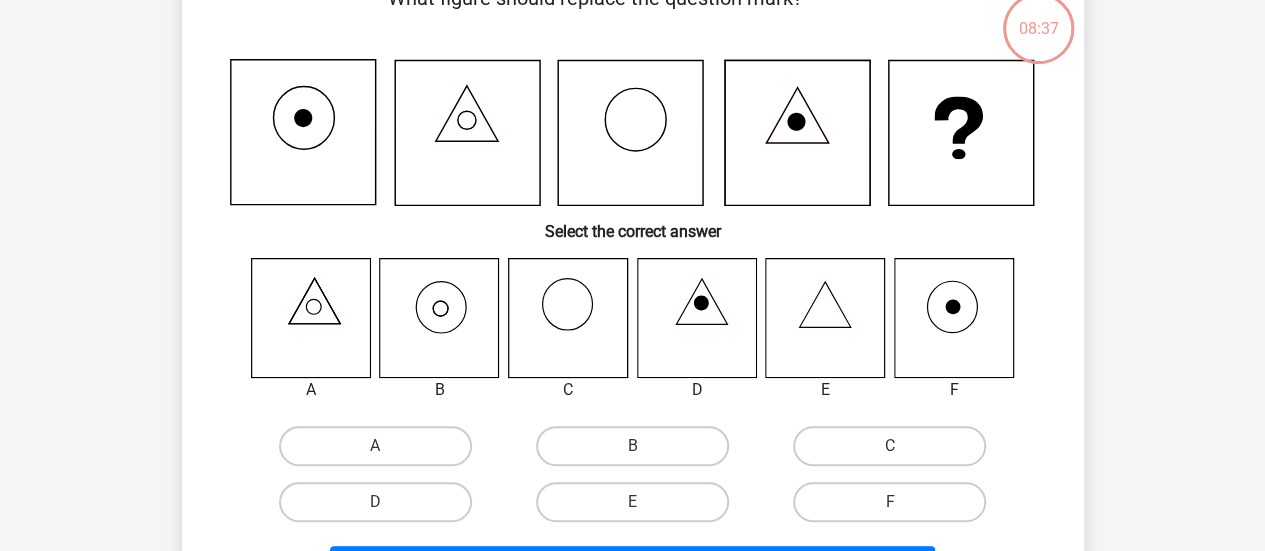 scroll, scrollTop: 121, scrollLeft: 0, axis: vertical 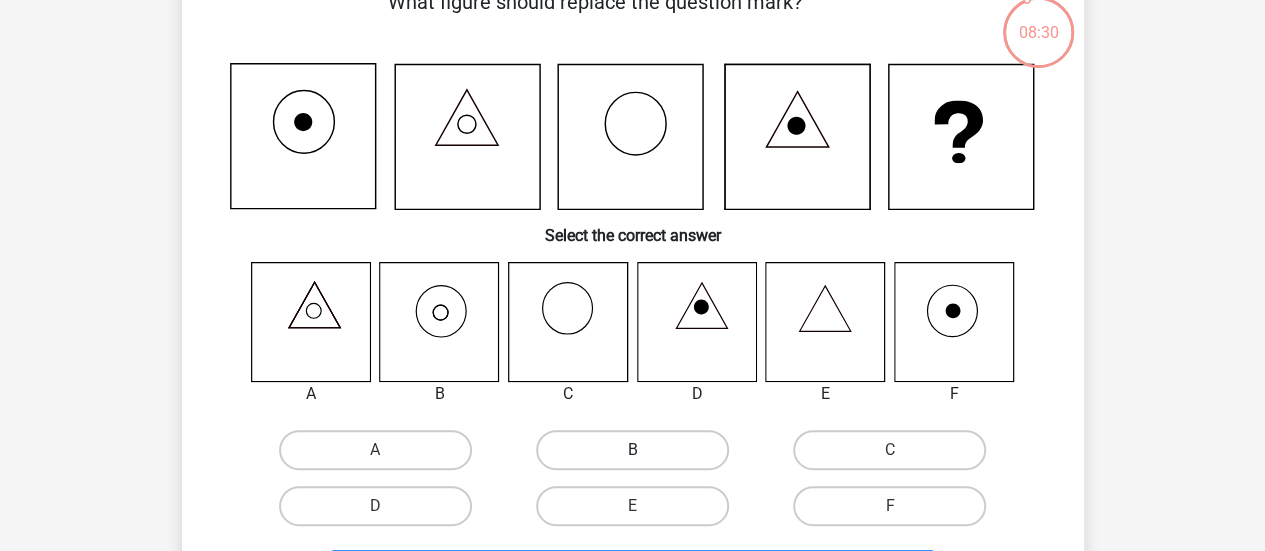 click on "B" at bounding box center [632, 450] 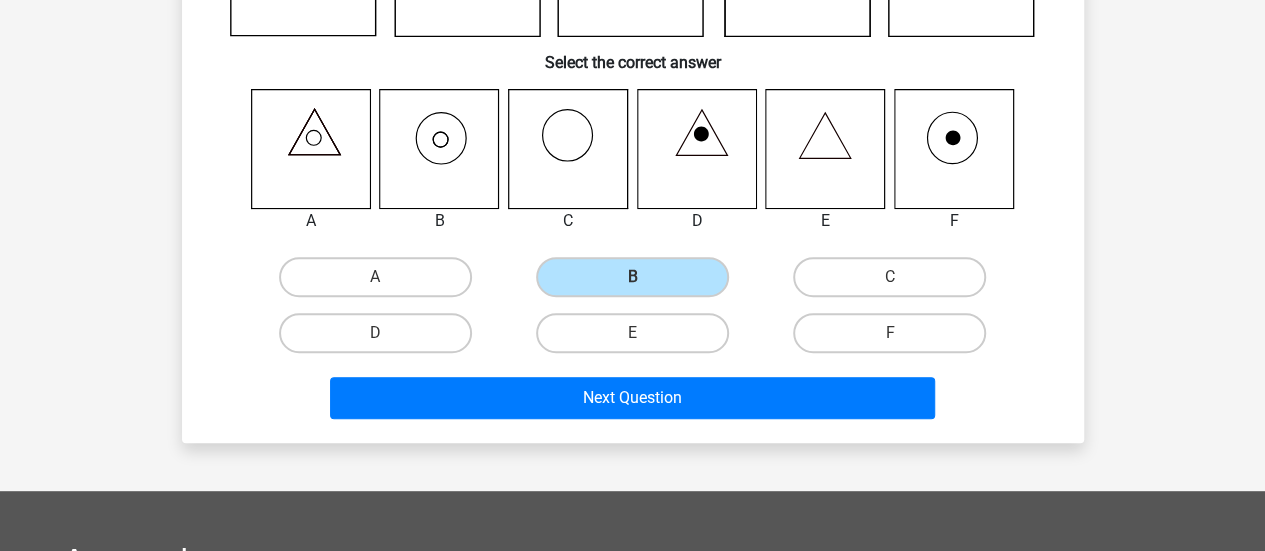 scroll, scrollTop: 295, scrollLeft: 0, axis: vertical 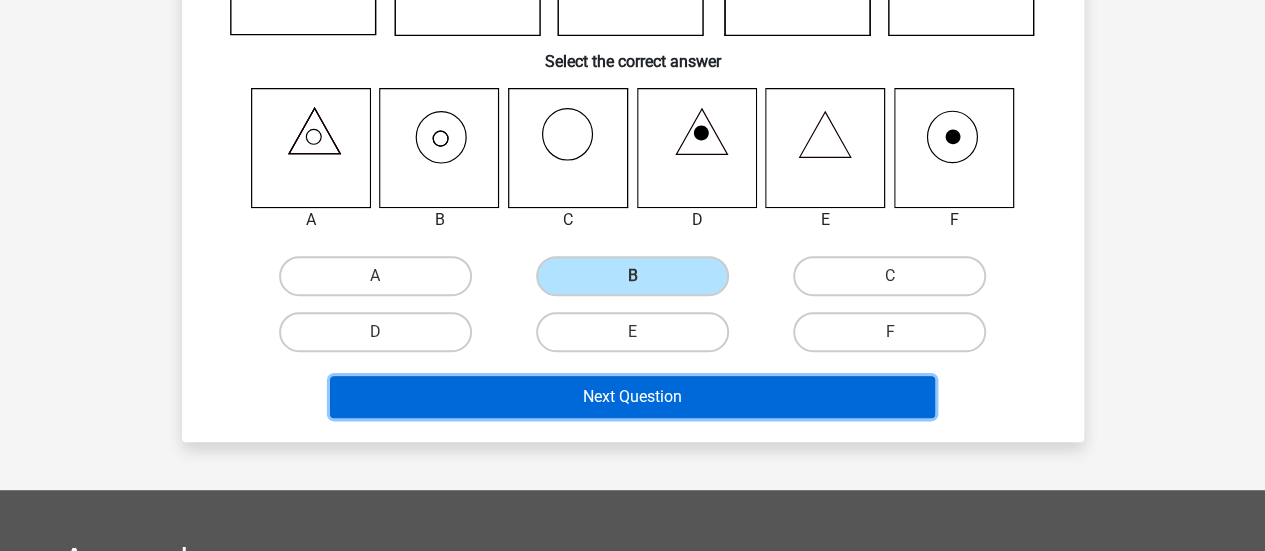 click on "Next Question" at bounding box center (632, 397) 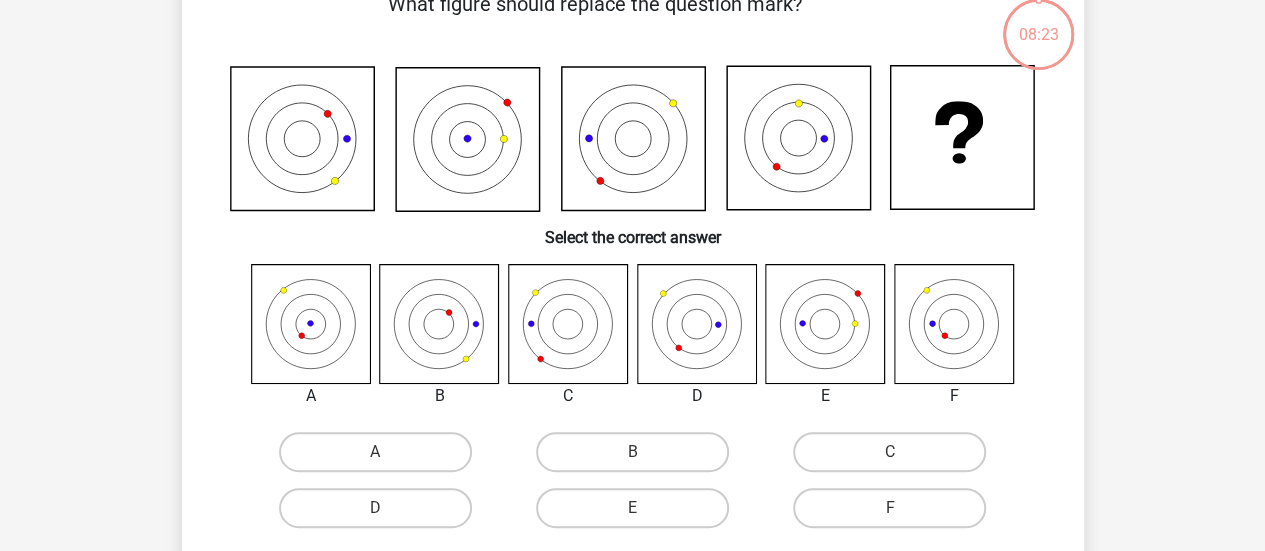 scroll, scrollTop: 92, scrollLeft: 0, axis: vertical 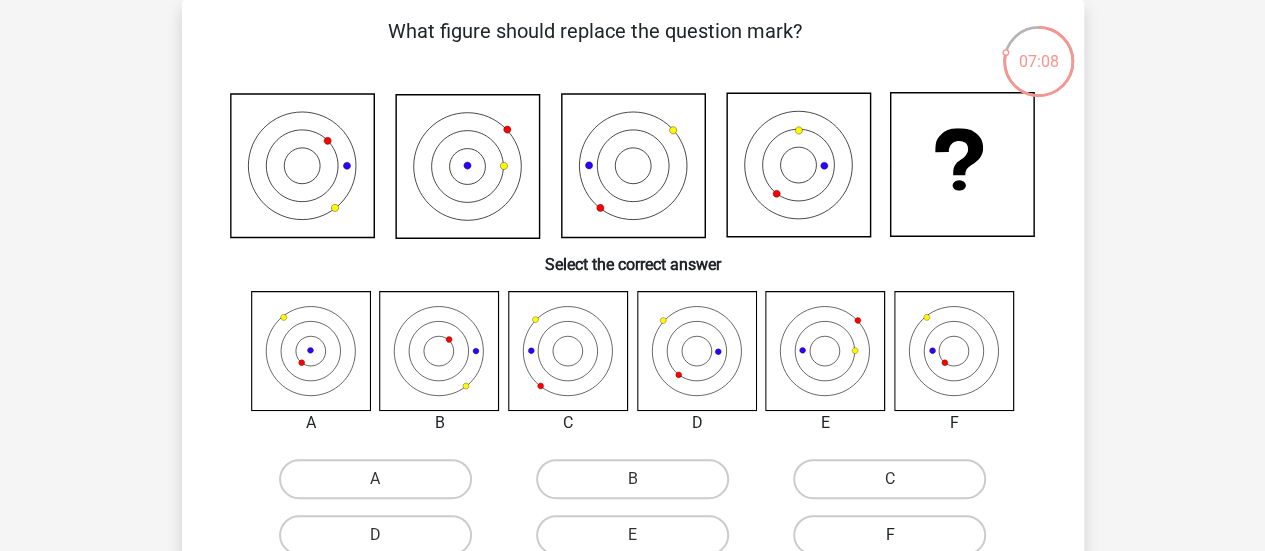click on "F" at bounding box center [889, 535] 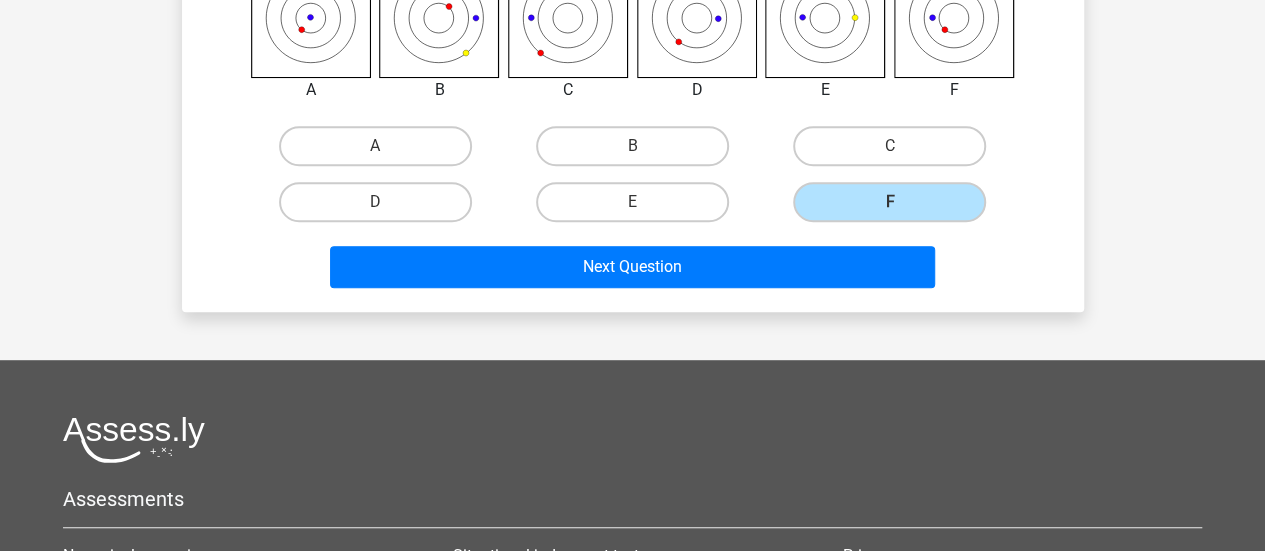 scroll, scrollTop: 426, scrollLeft: 0, axis: vertical 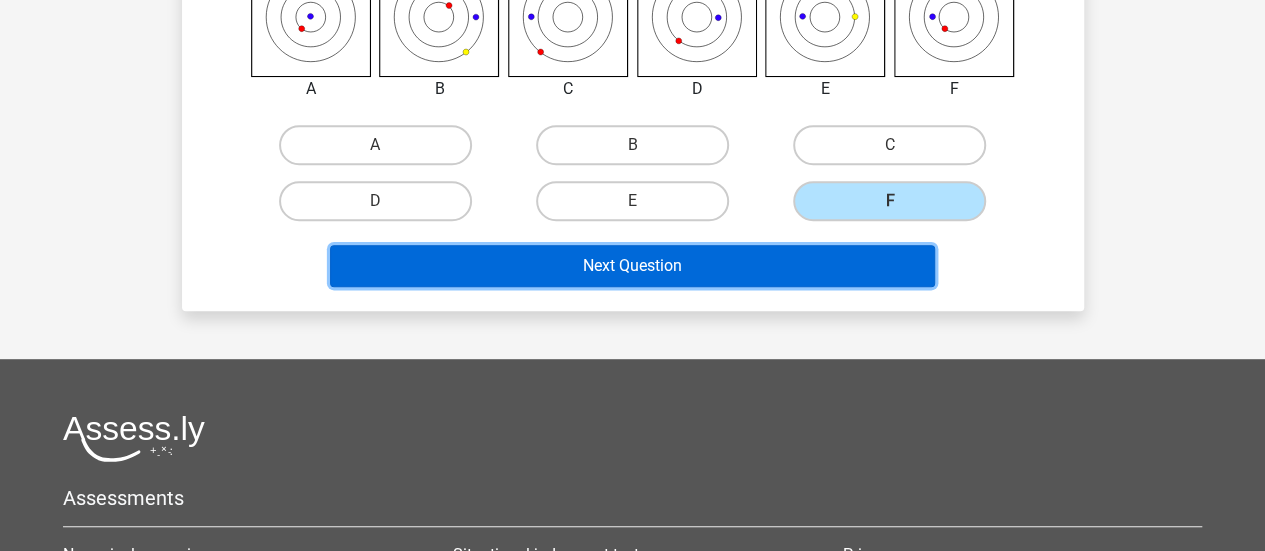click on "Next Question" at bounding box center (632, 266) 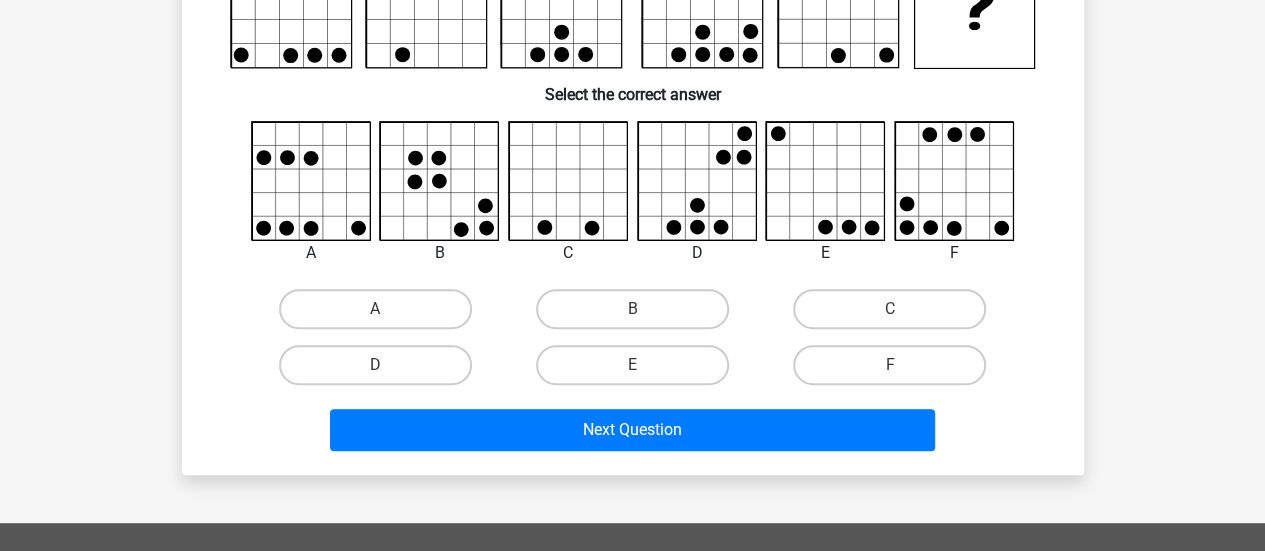 scroll, scrollTop: 92, scrollLeft: 0, axis: vertical 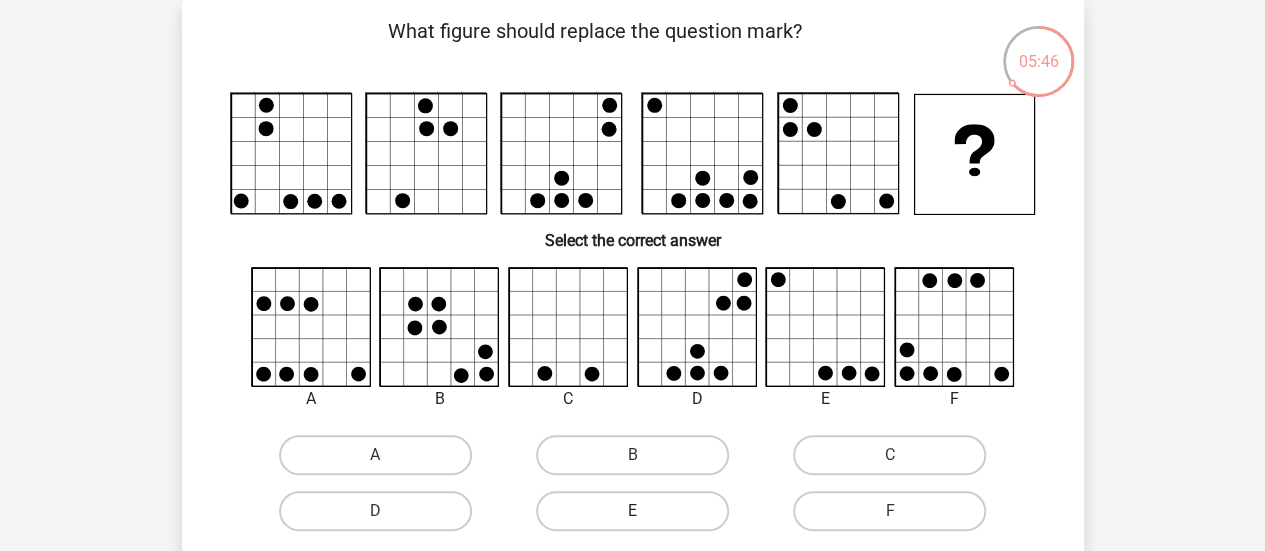 click on "E" at bounding box center [632, 511] 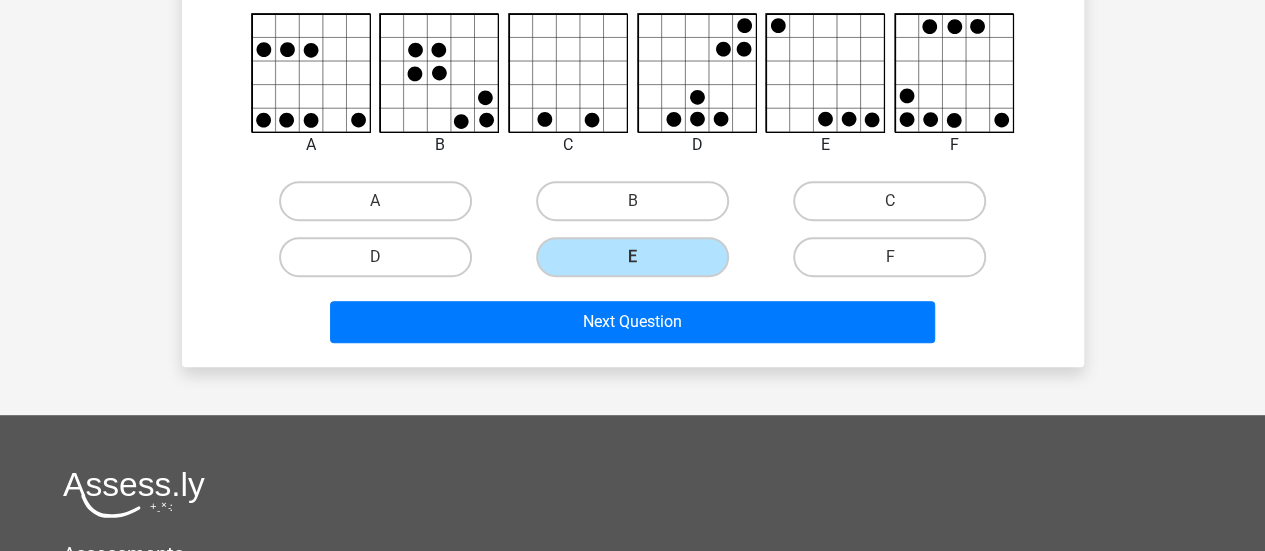 scroll, scrollTop: 349, scrollLeft: 0, axis: vertical 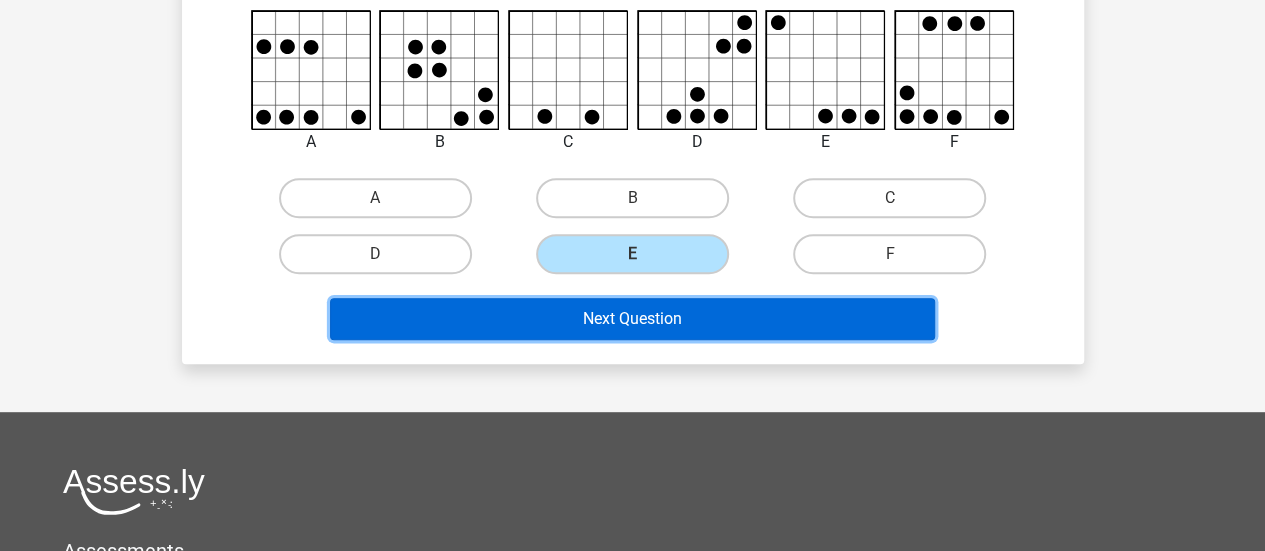 click on "Next Question" at bounding box center (632, 319) 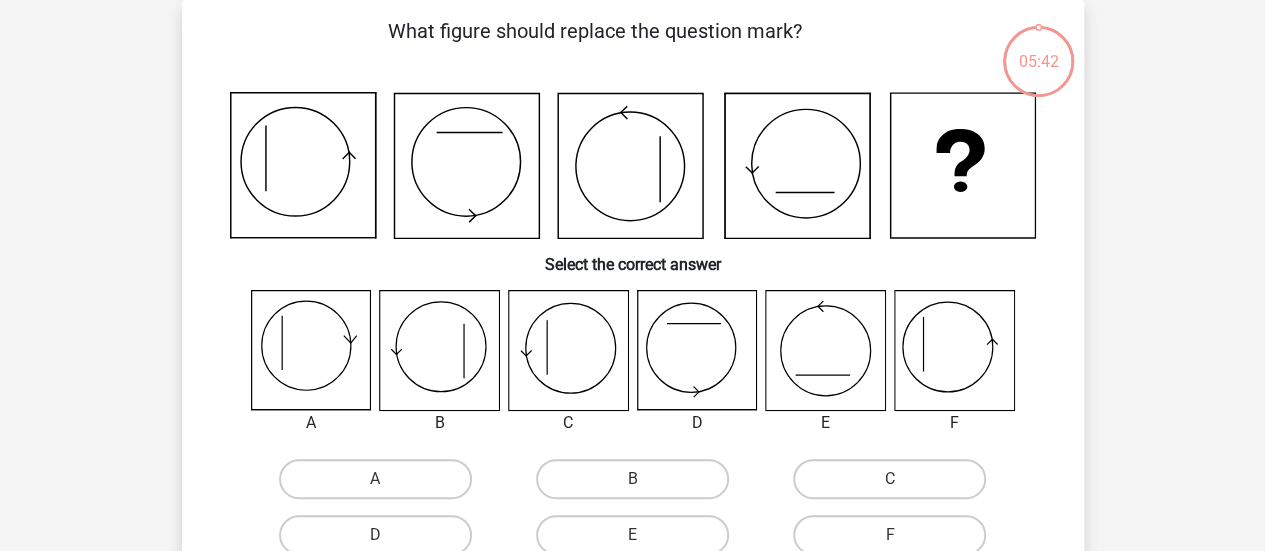 scroll, scrollTop: 92, scrollLeft: 0, axis: vertical 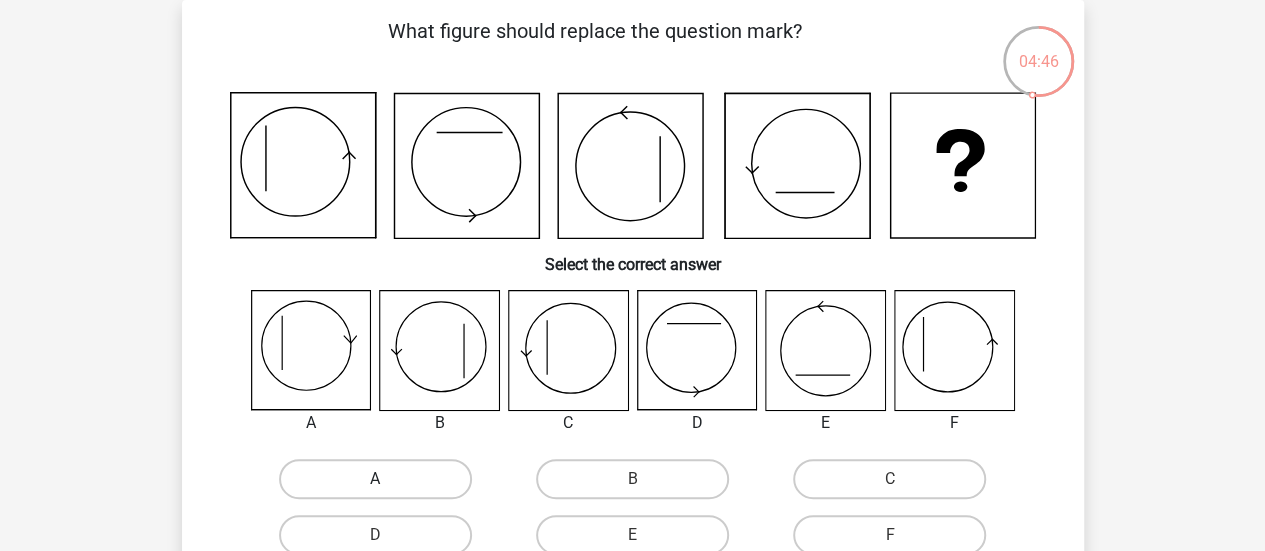 click on "A" at bounding box center [375, 479] 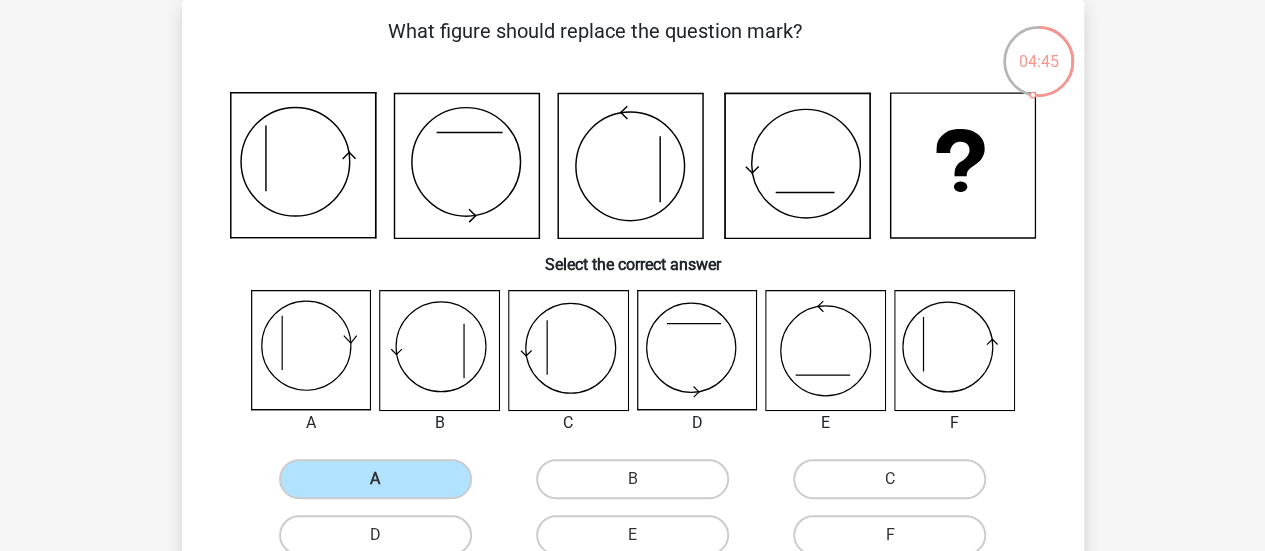 scroll, scrollTop: 340, scrollLeft: 0, axis: vertical 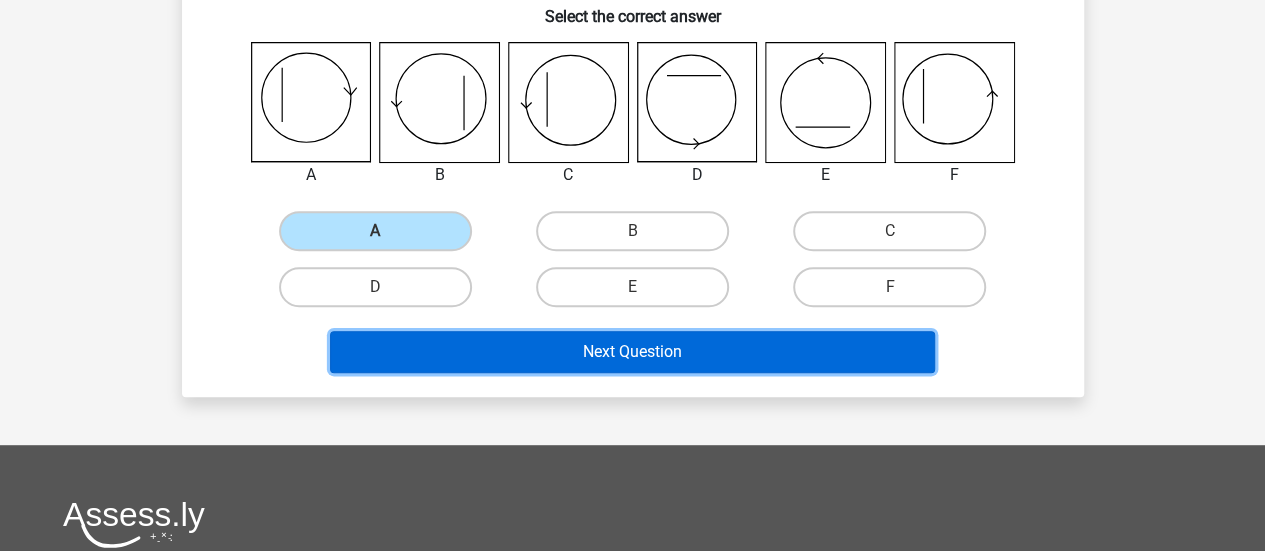 click on "Next Question" at bounding box center [632, 352] 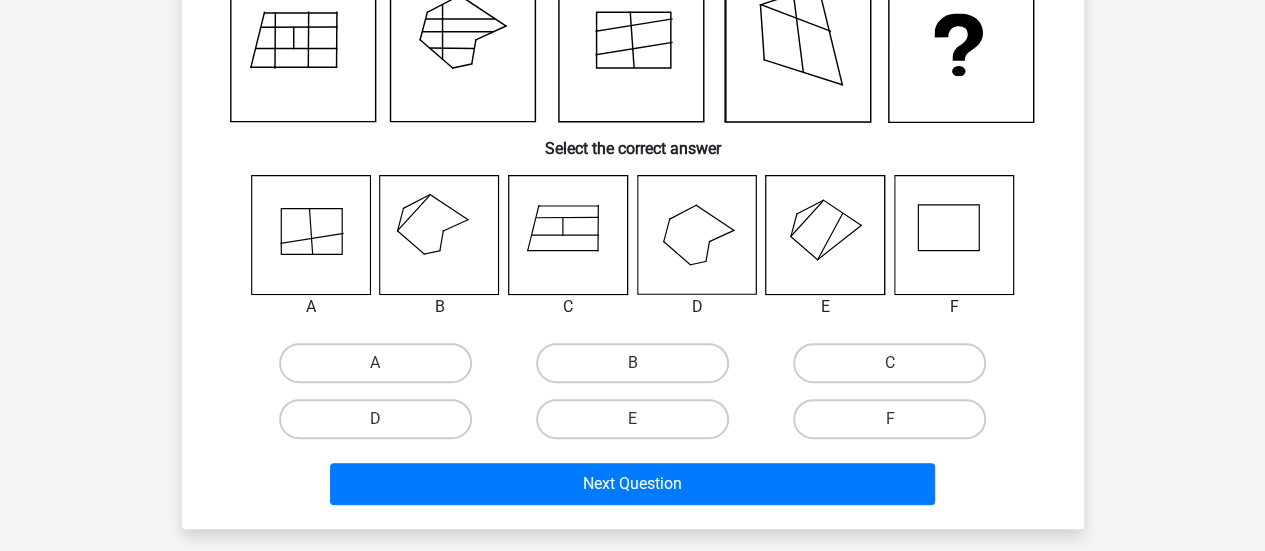 scroll, scrollTop: 92, scrollLeft: 0, axis: vertical 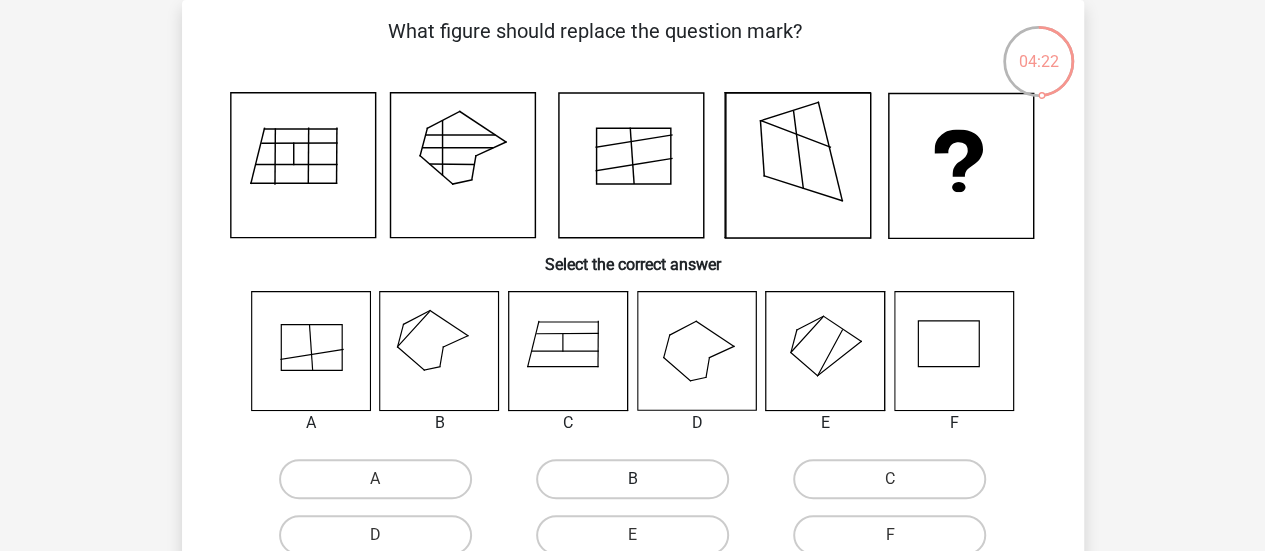 click on "B" at bounding box center (632, 479) 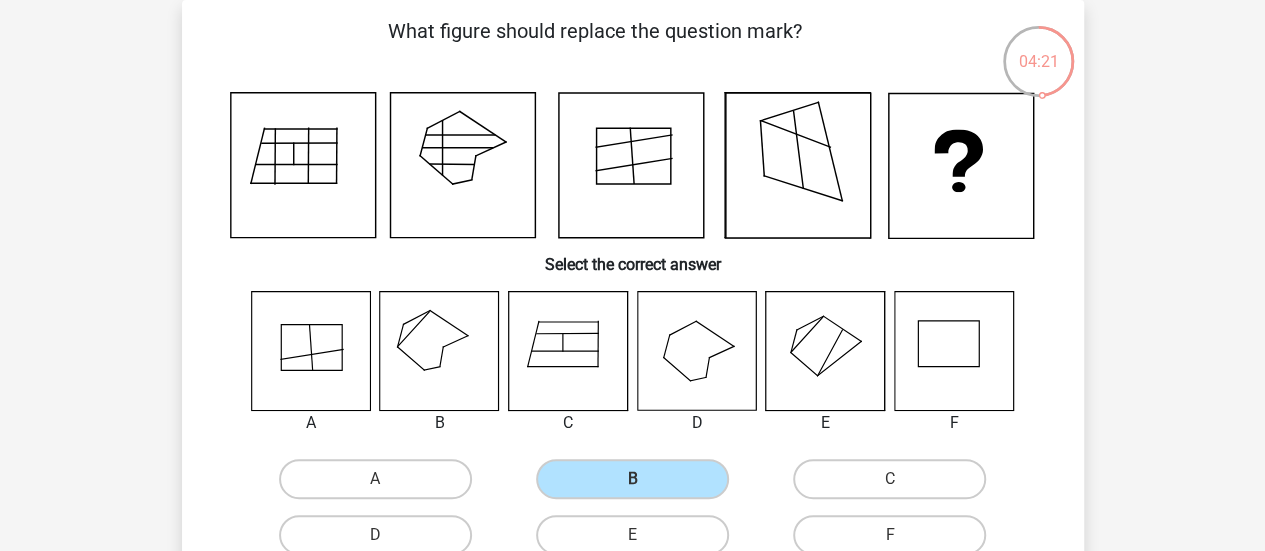 scroll, scrollTop: 348, scrollLeft: 0, axis: vertical 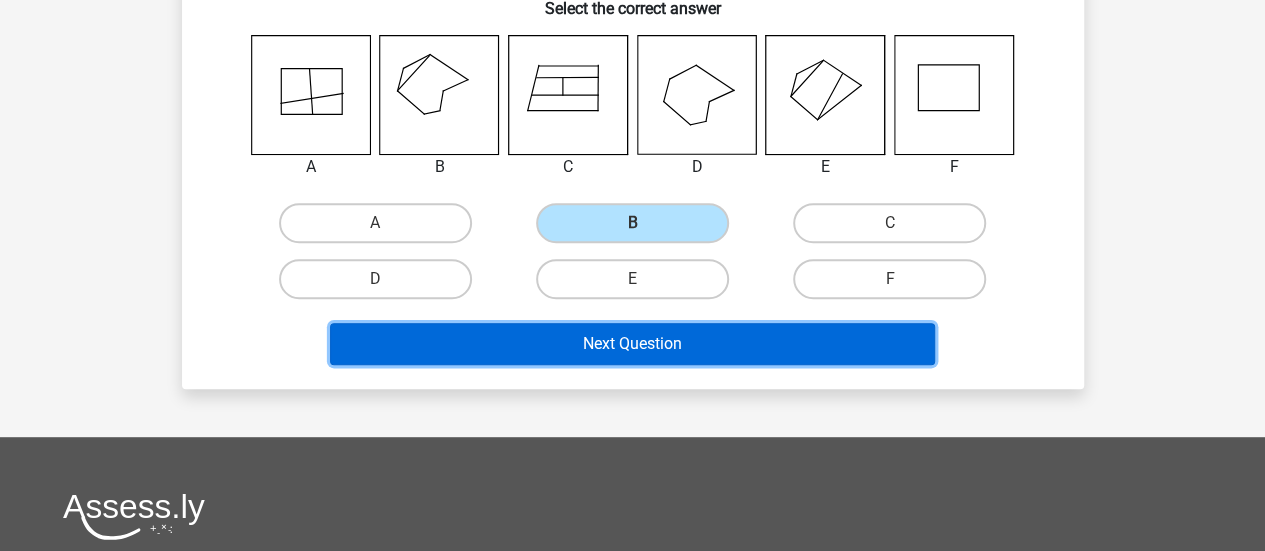 click on "Next Question" at bounding box center [632, 344] 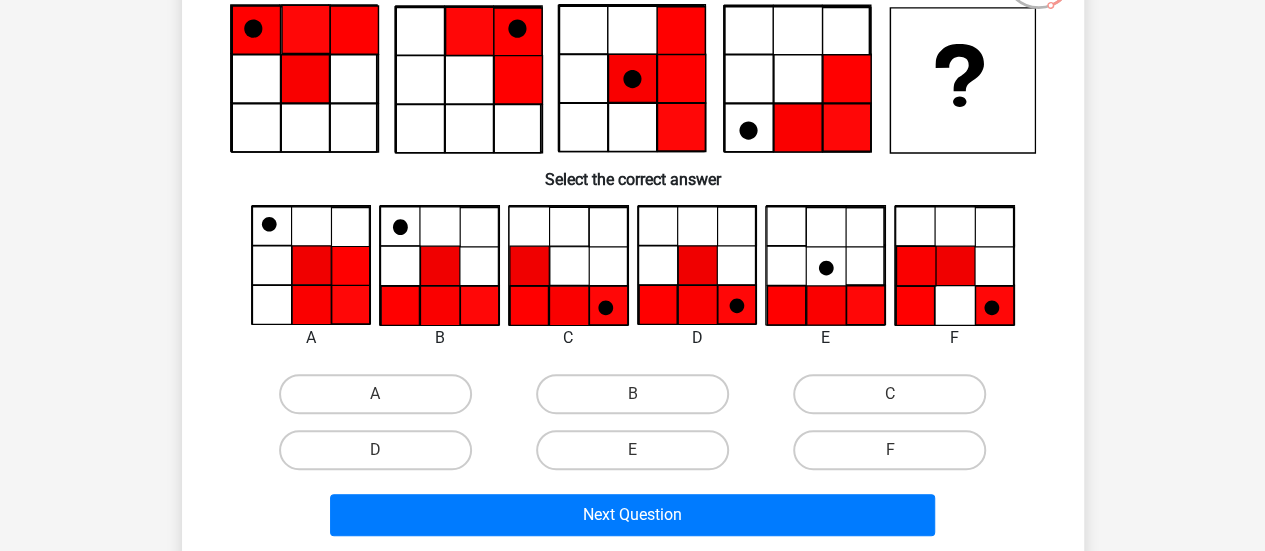 scroll, scrollTop: 184, scrollLeft: 0, axis: vertical 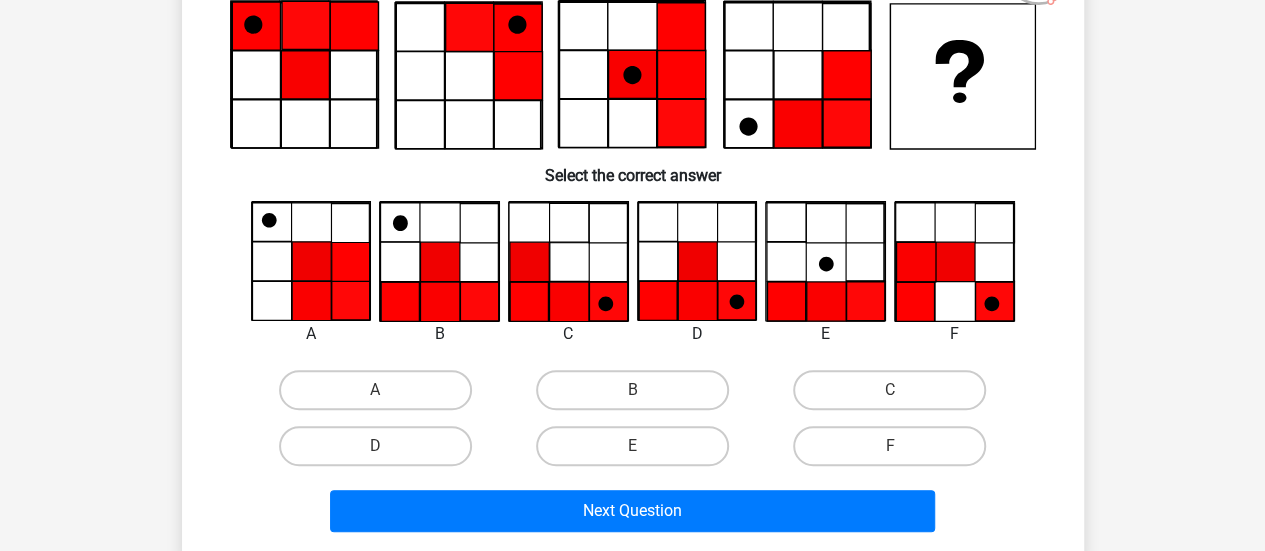 click on "D" at bounding box center (381, 452) 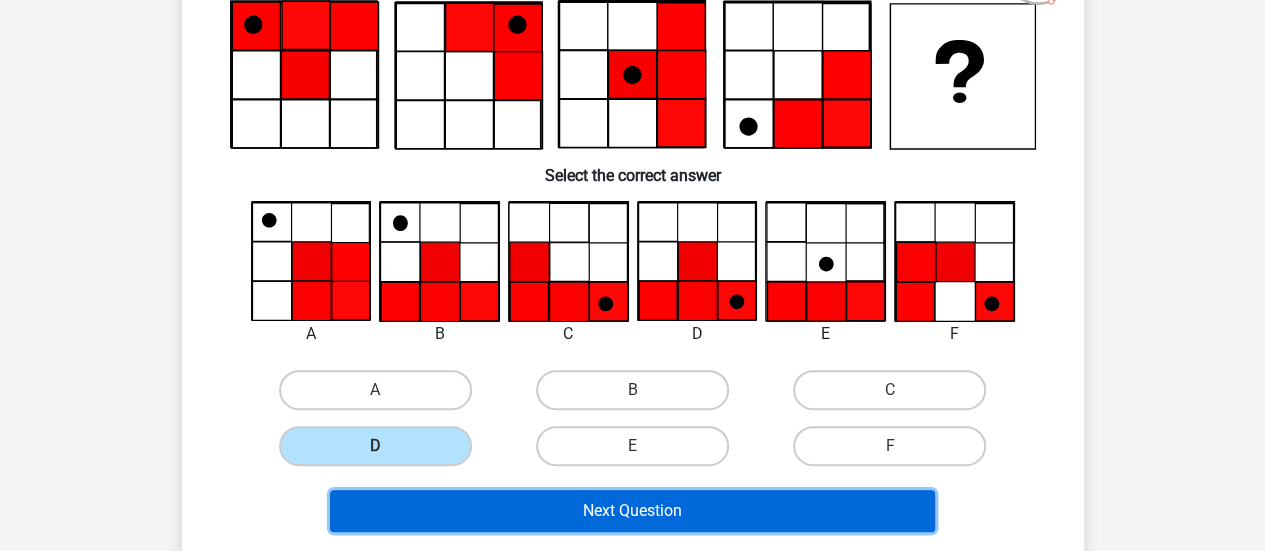 click on "Next Question" at bounding box center (632, 511) 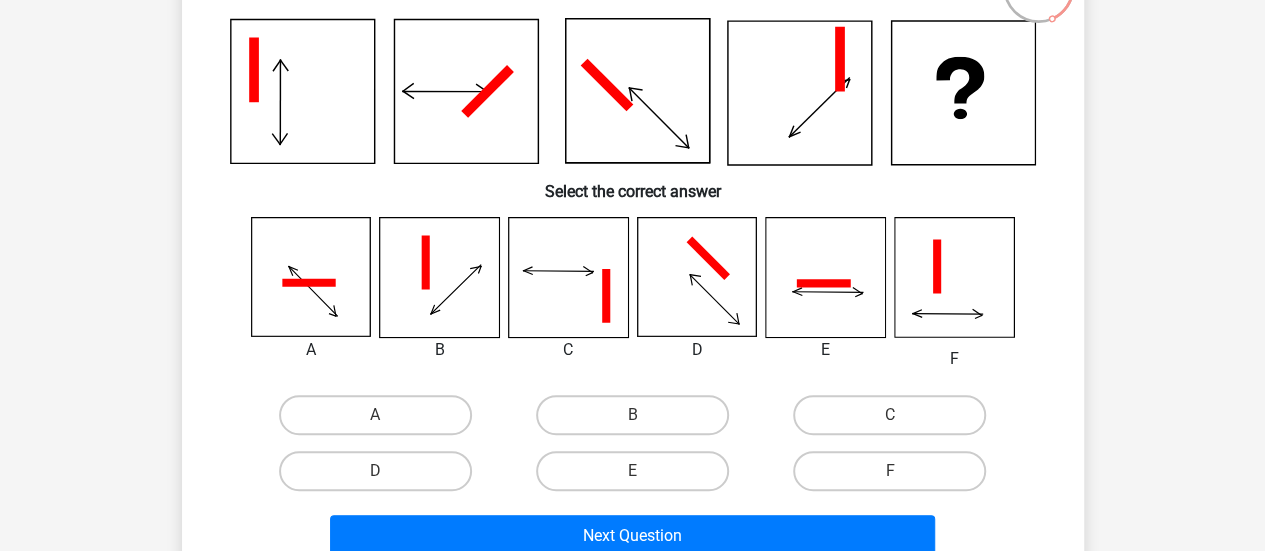 scroll, scrollTop: 167, scrollLeft: 0, axis: vertical 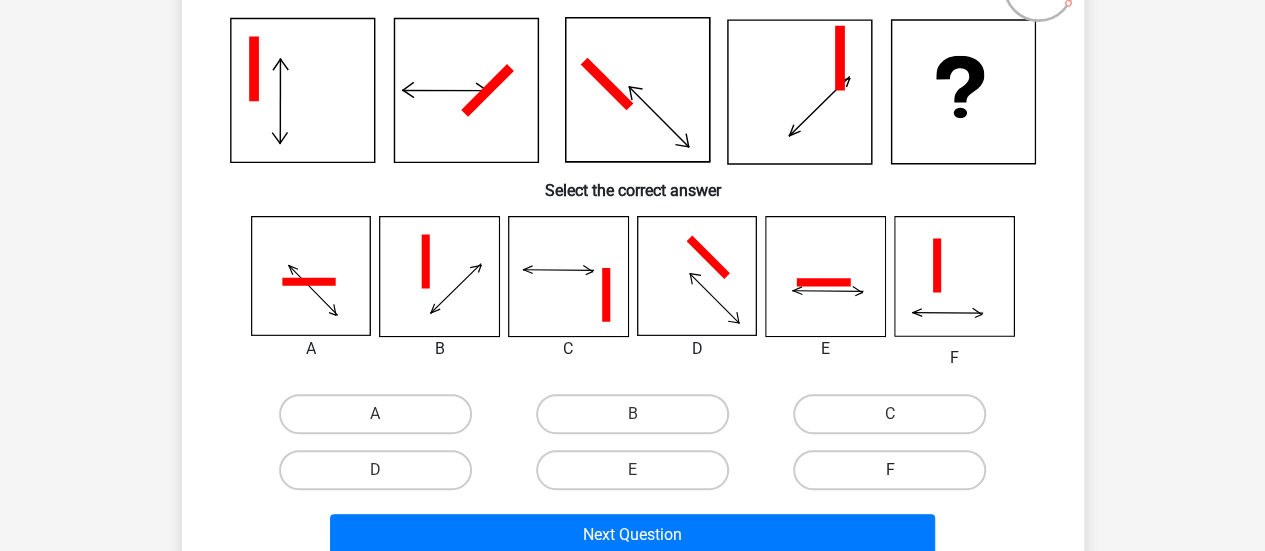 click on "F" at bounding box center (889, 470) 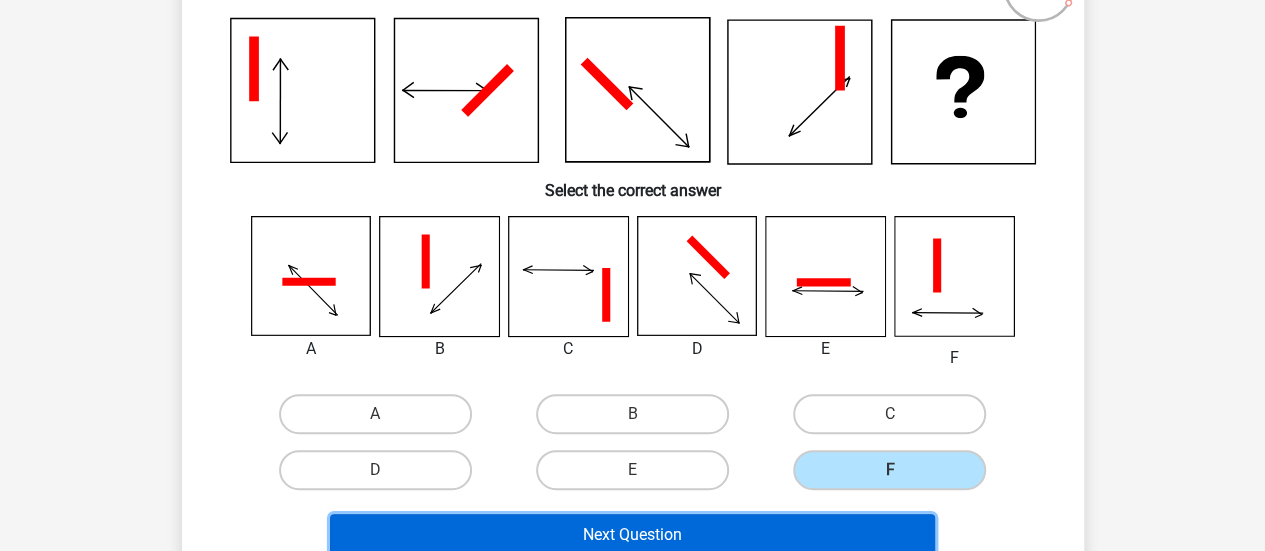click on "Next Question" at bounding box center (632, 535) 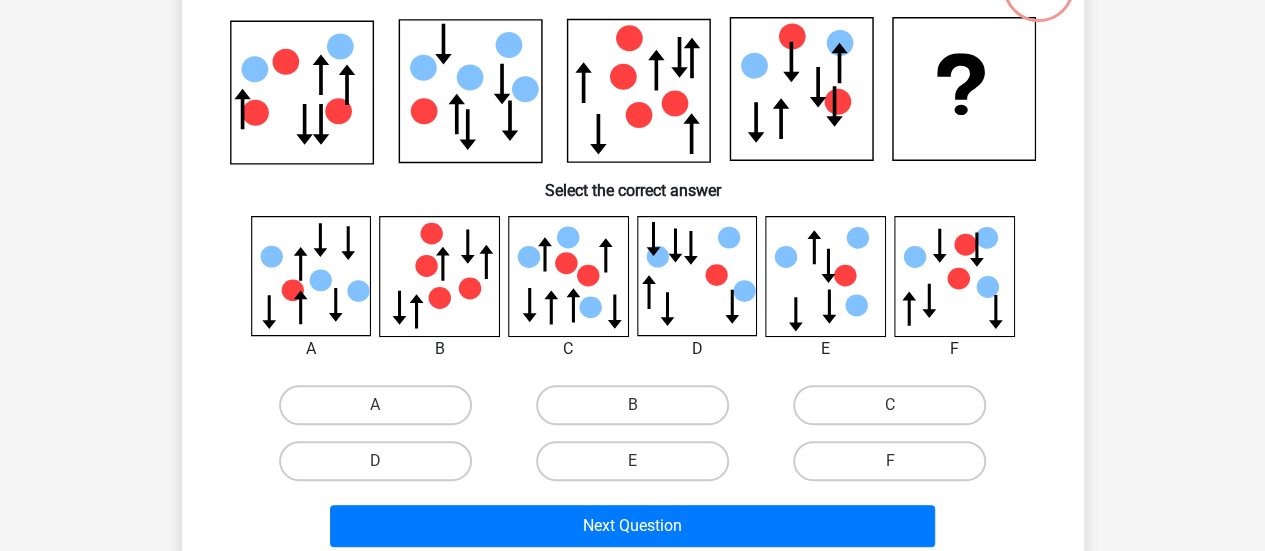 scroll, scrollTop: 92, scrollLeft: 0, axis: vertical 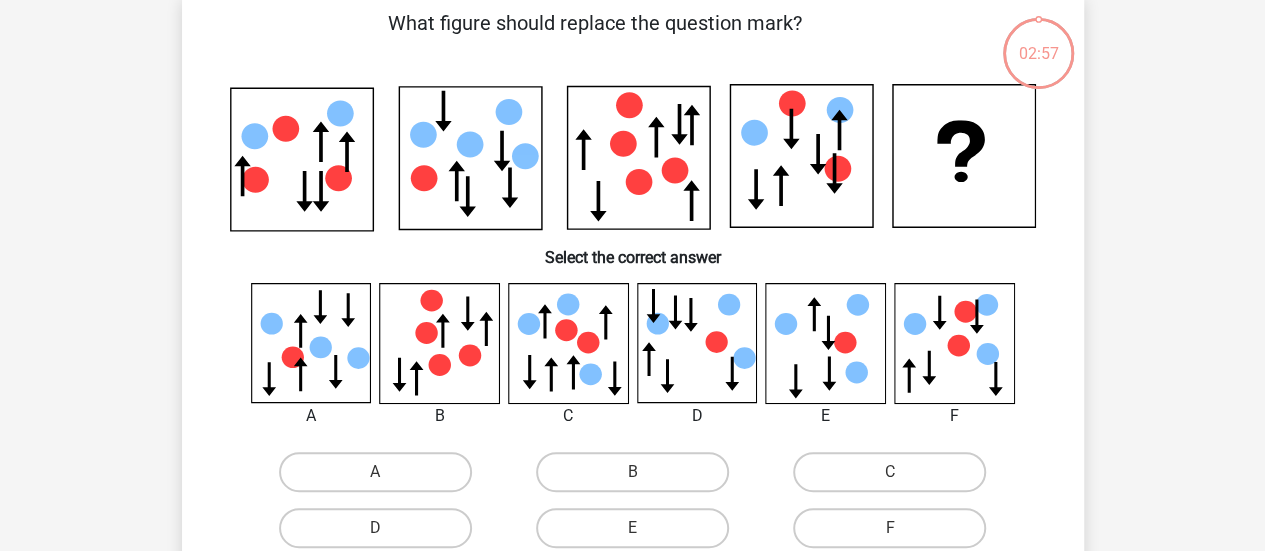 click on "F" at bounding box center (889, 528) 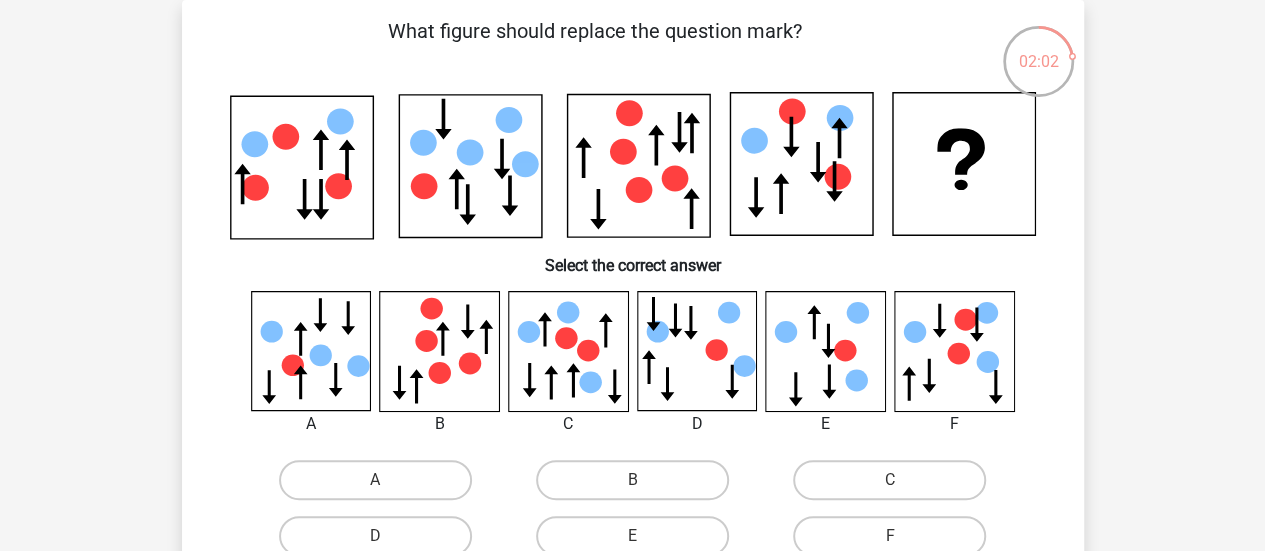 click 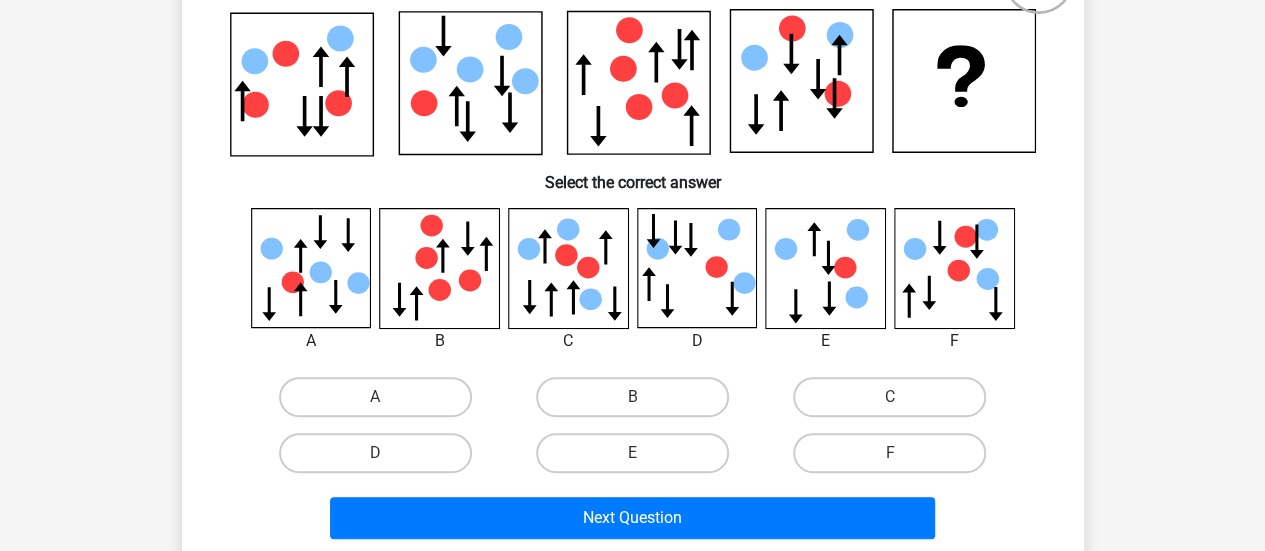 scroll, scrollTop: 183, scrollLeft: 0, axis: vertical 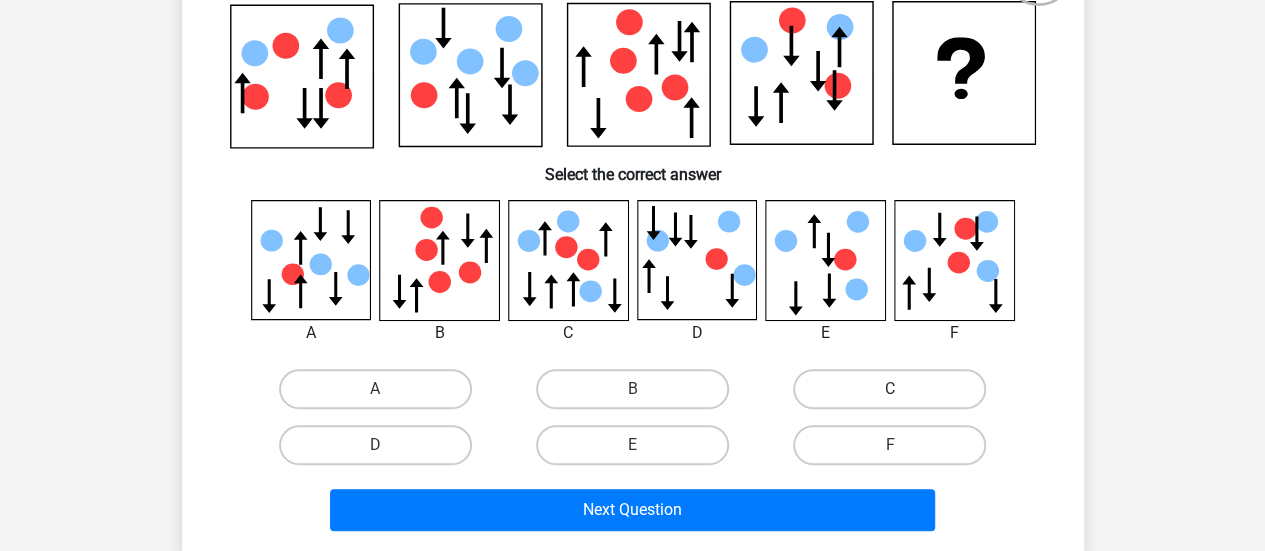 click on "C" at bounding box center (889, 389) 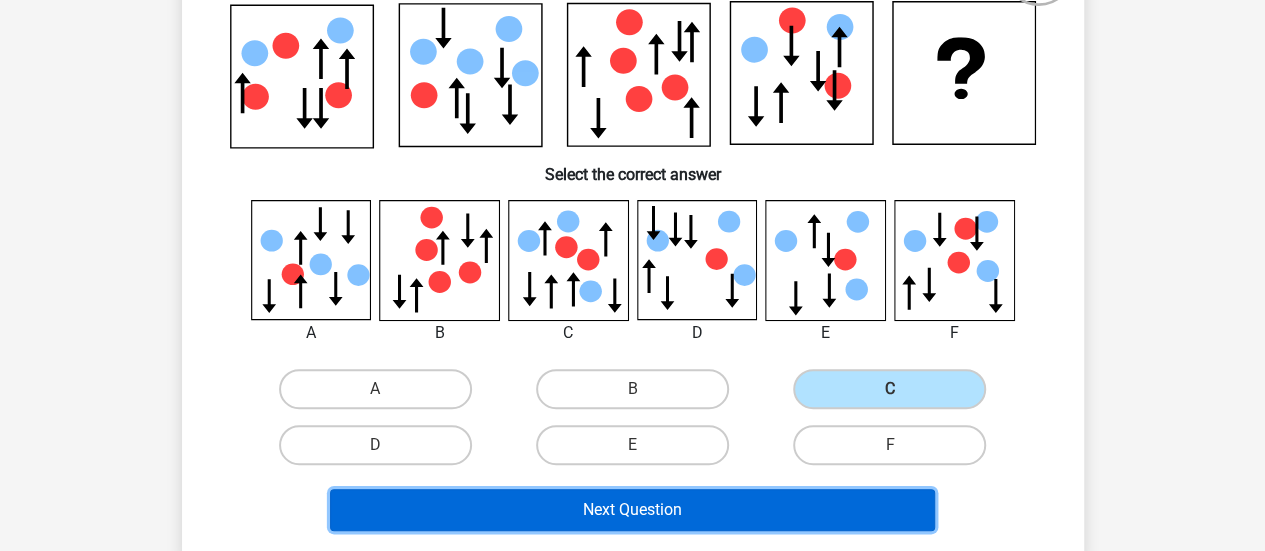 click on "Next Question" at bounding box center [632, 510] 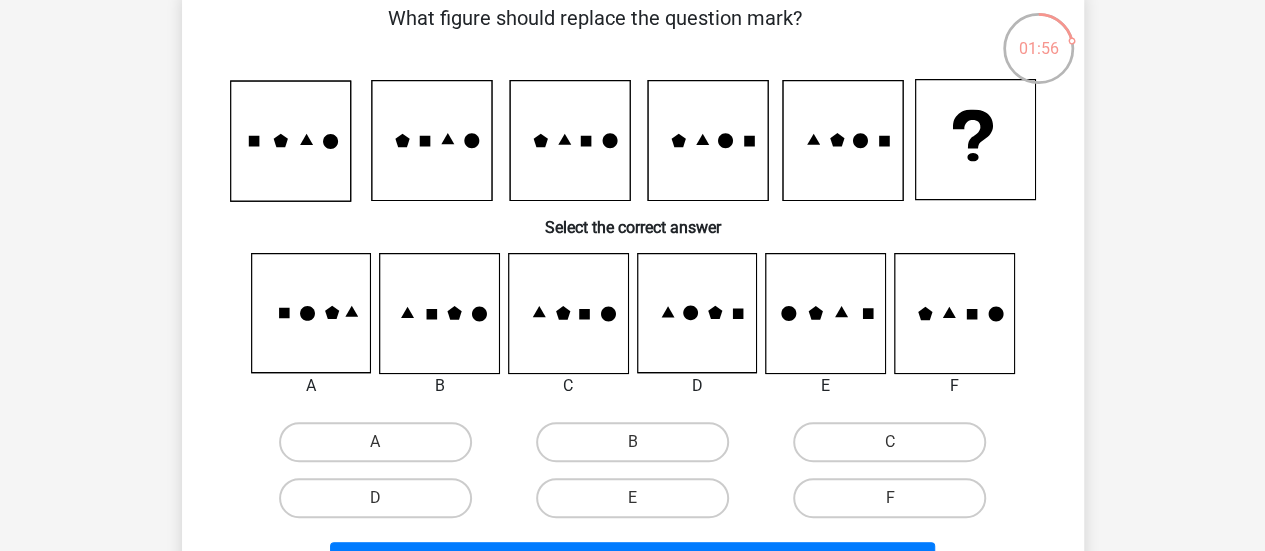 scroll, scrollTop: 104, scrollLeft: 0, axis: vertical 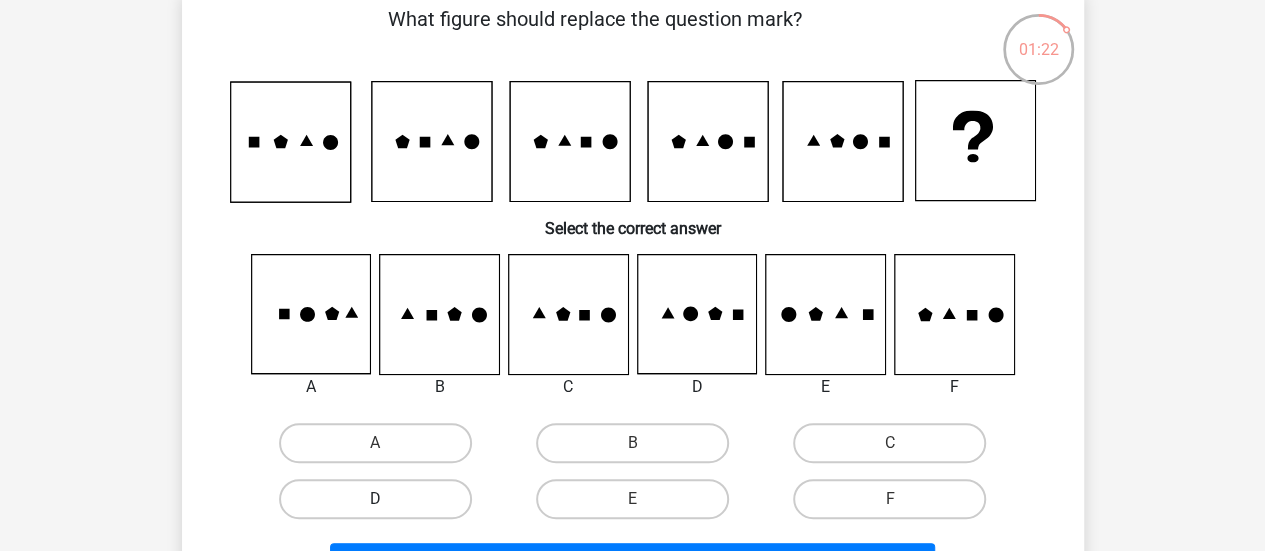 click on "D" at bounding box center (375, 499) 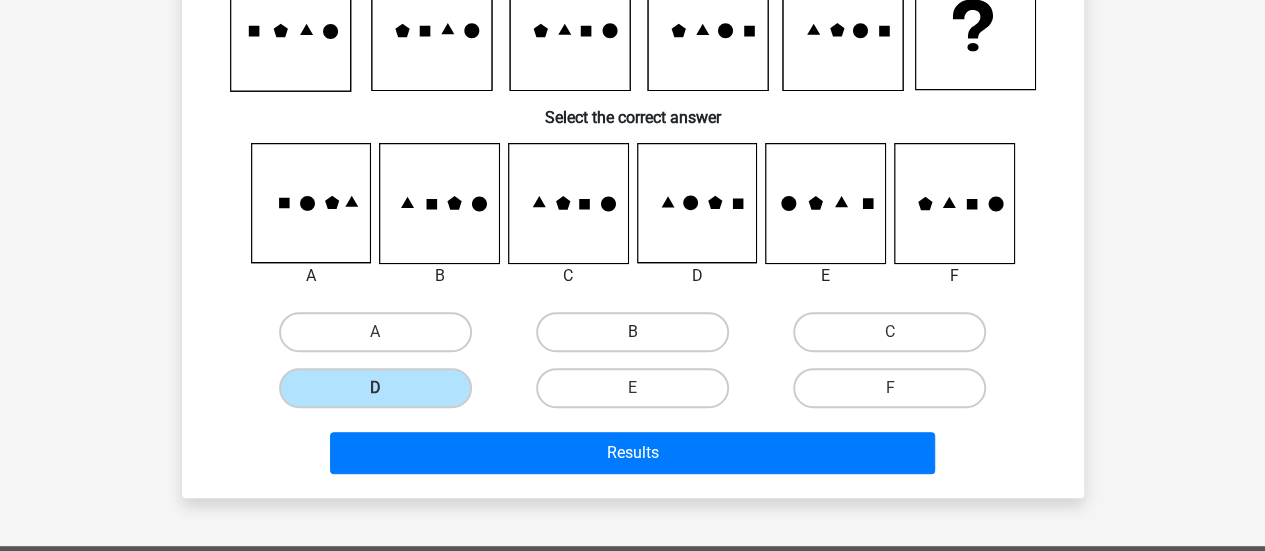 scroll, scrollTop: 216, scrollLeft: 0, axis: vertical 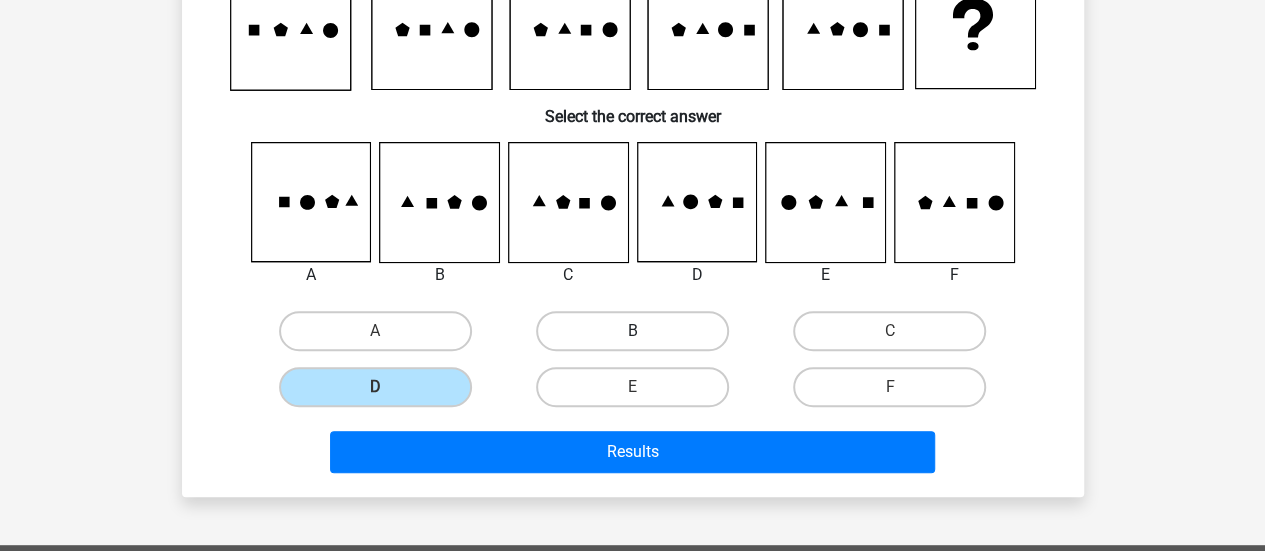 click on "Results" at bounding box center [633, 448] 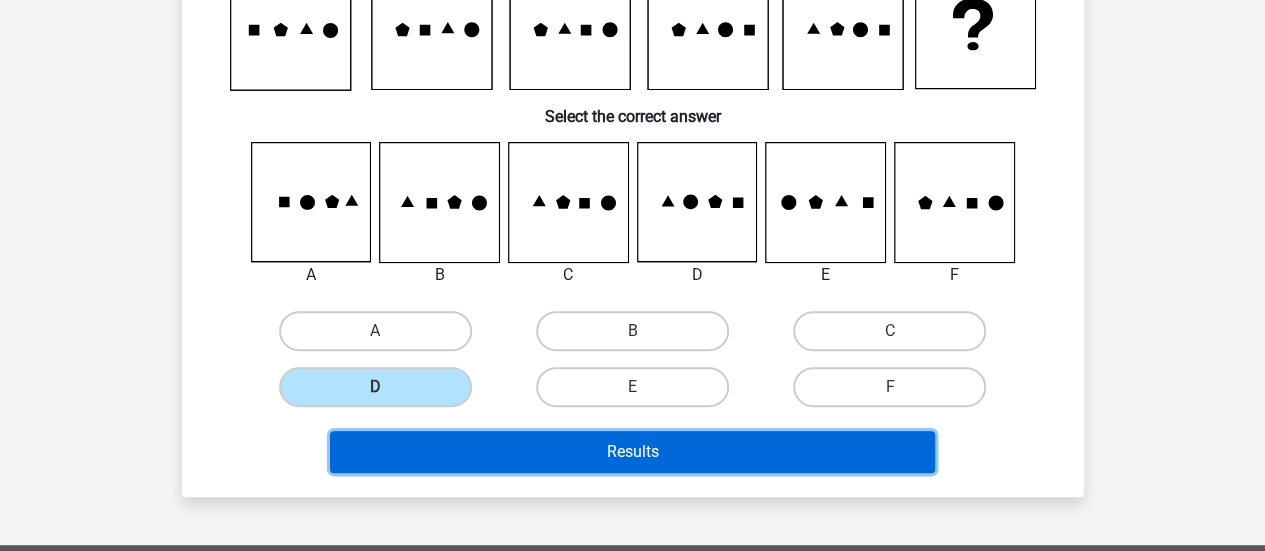 click on "Results" at bounding box center [632, 452] 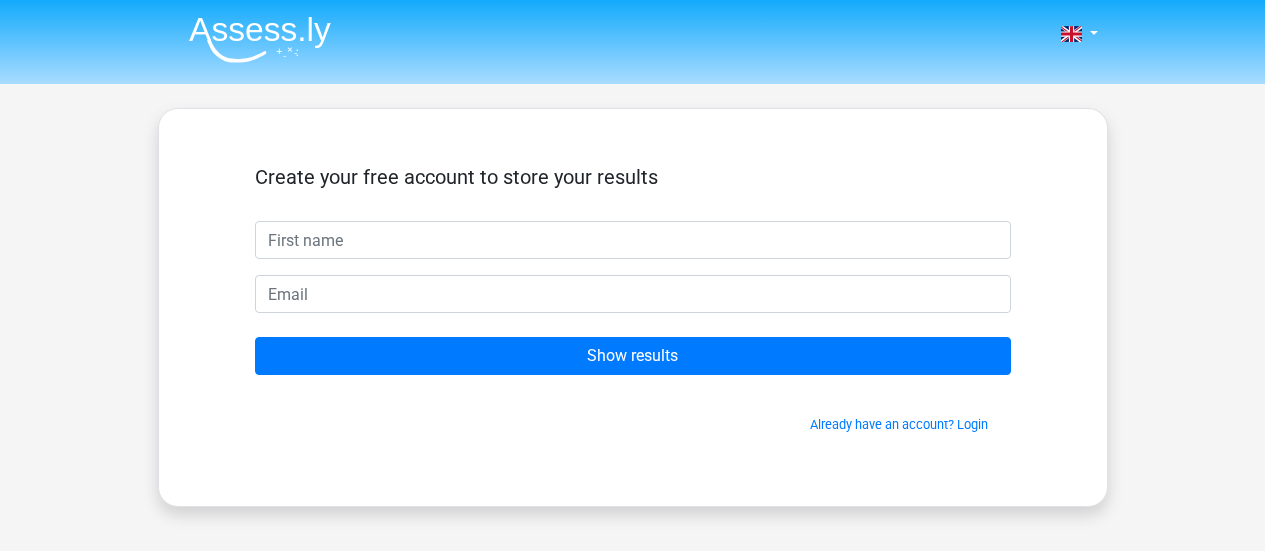 scroll, scrollTop: 0, scrollLeft: 0, axis: both 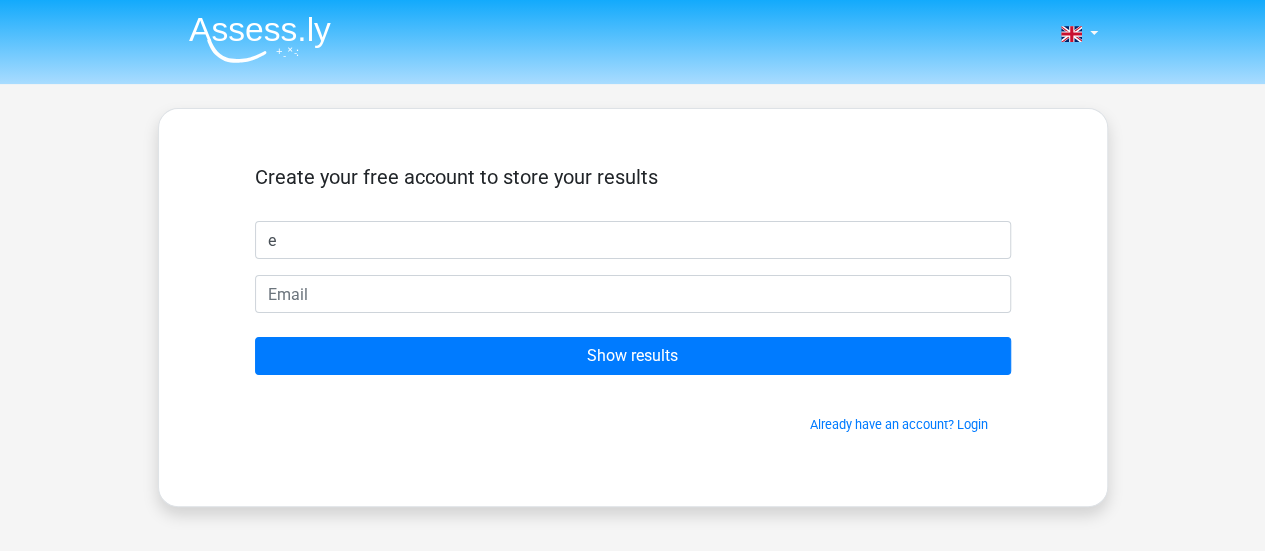 type on "e" 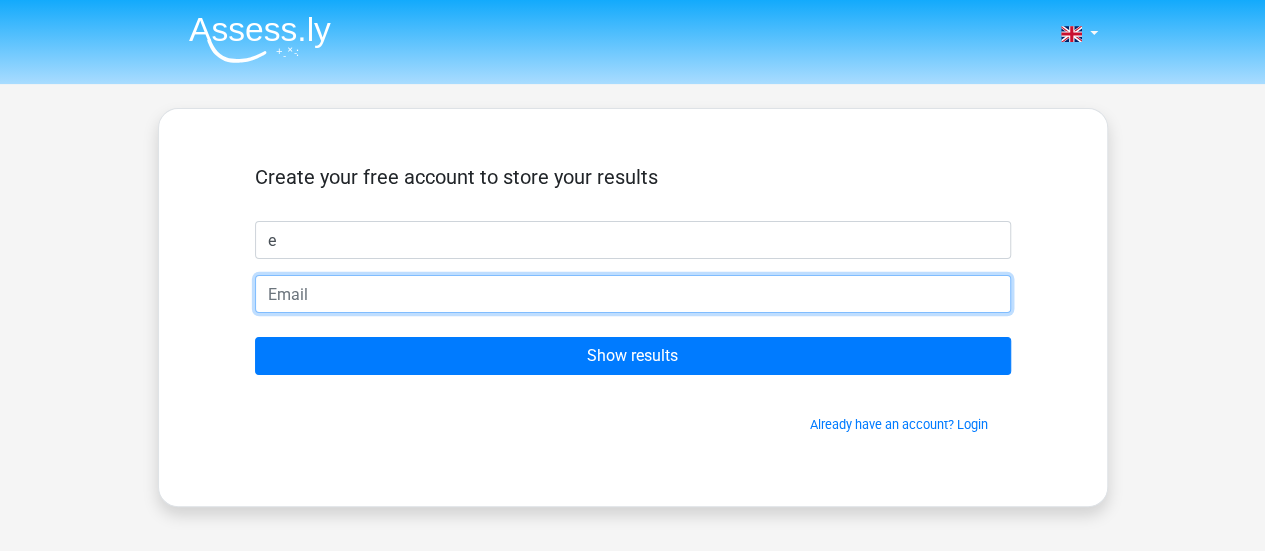 click at bounding box center (633, 294) 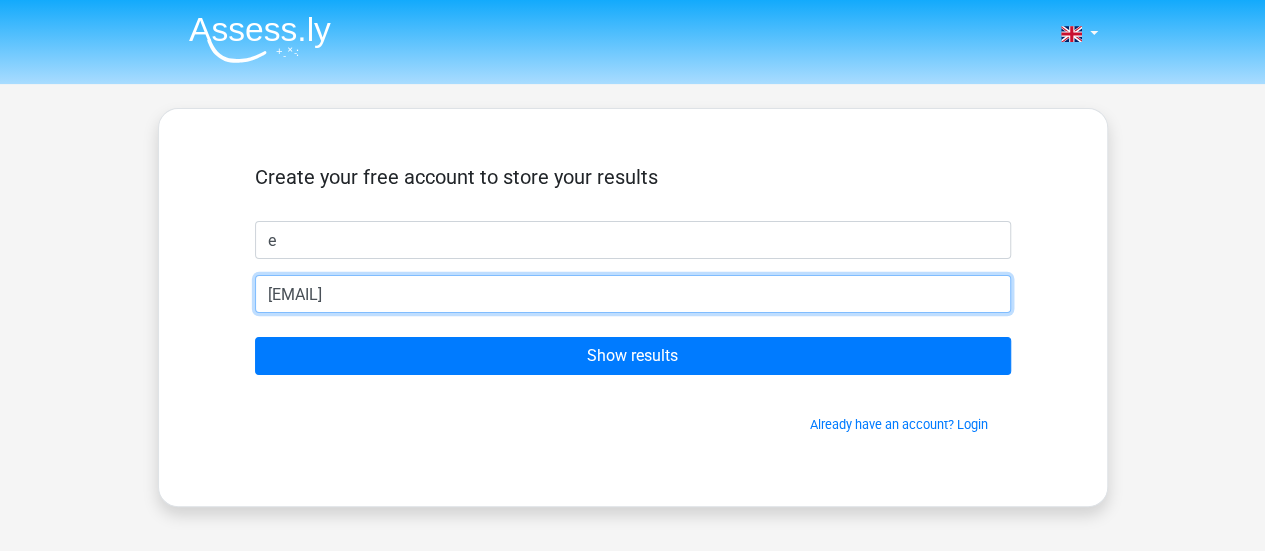 type on "[EMAIL]" 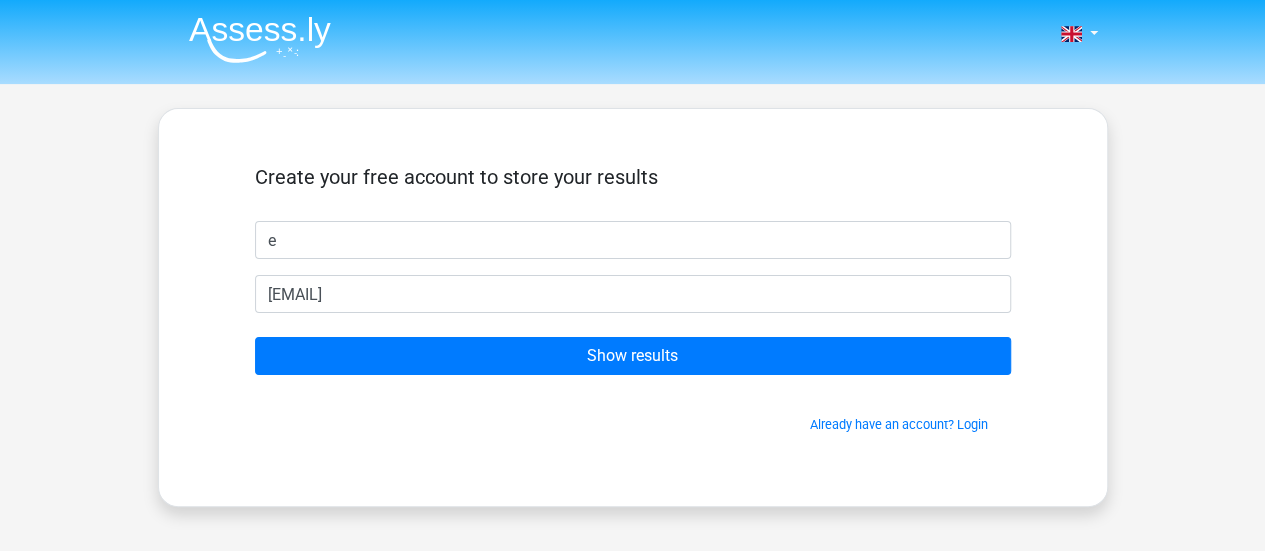 click on "Create your free account to store your results
e
[EMAIL]
Show results
Already have an account? Login" at bounding box center [633, 299] 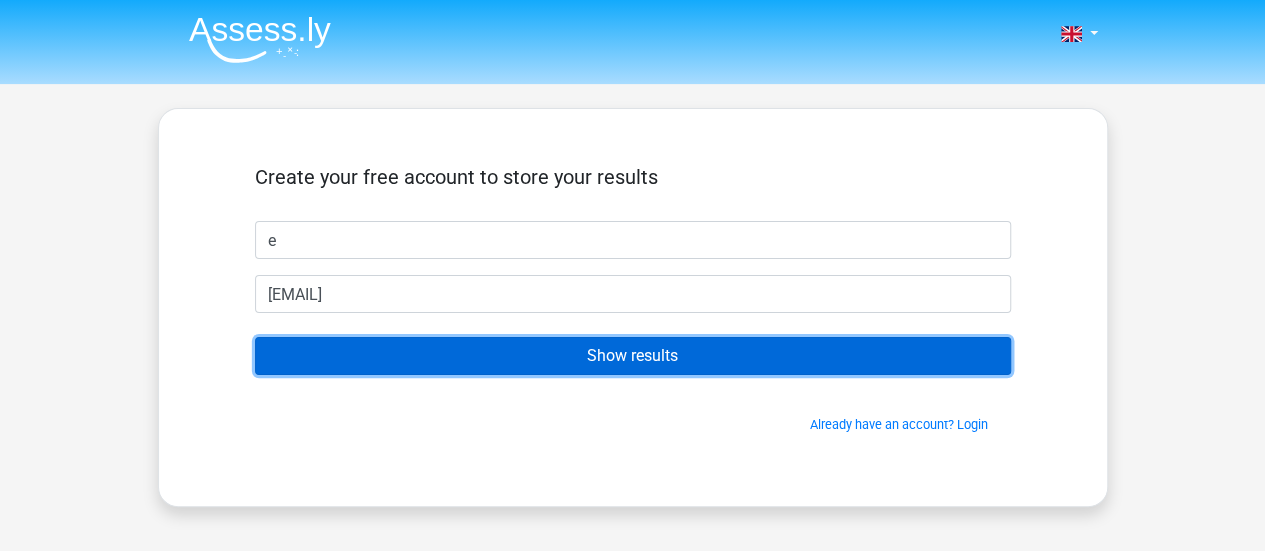 click on "Show results" at bounding box center [633, 356] 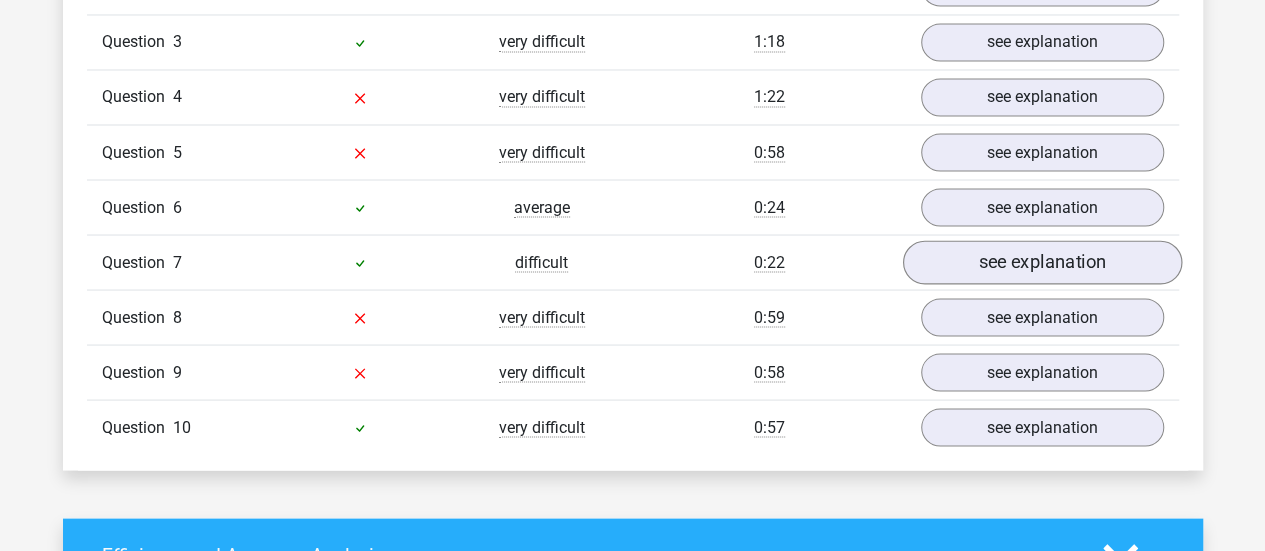 scroll, scrollTop: 1680, scrollLeft: 0, axis: vertical 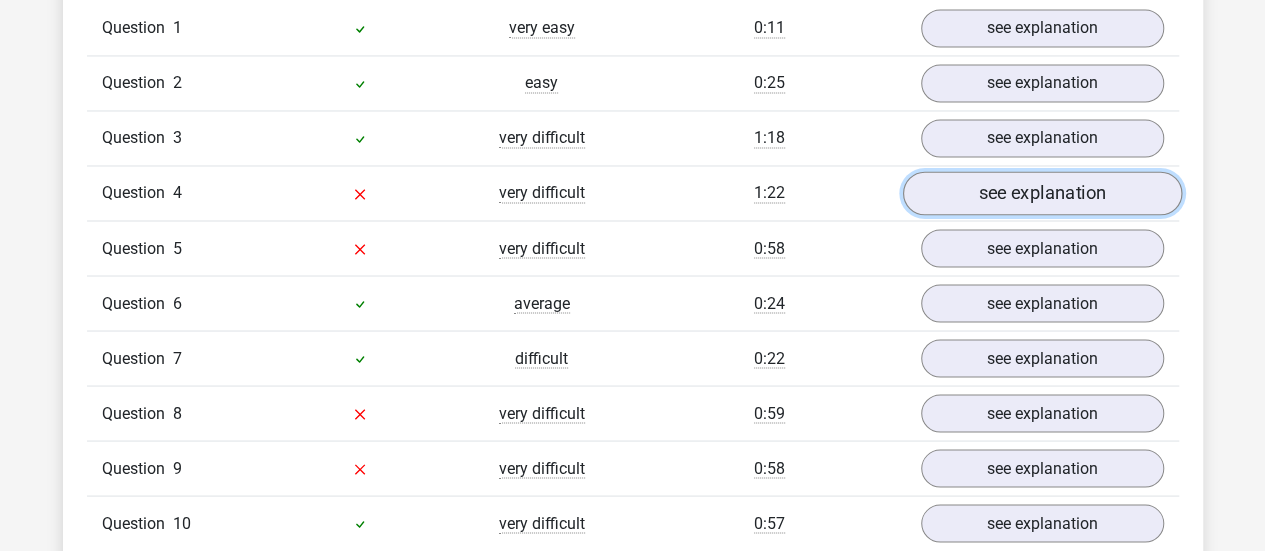 click on "see explanation" at bounding box center [1041, 193] 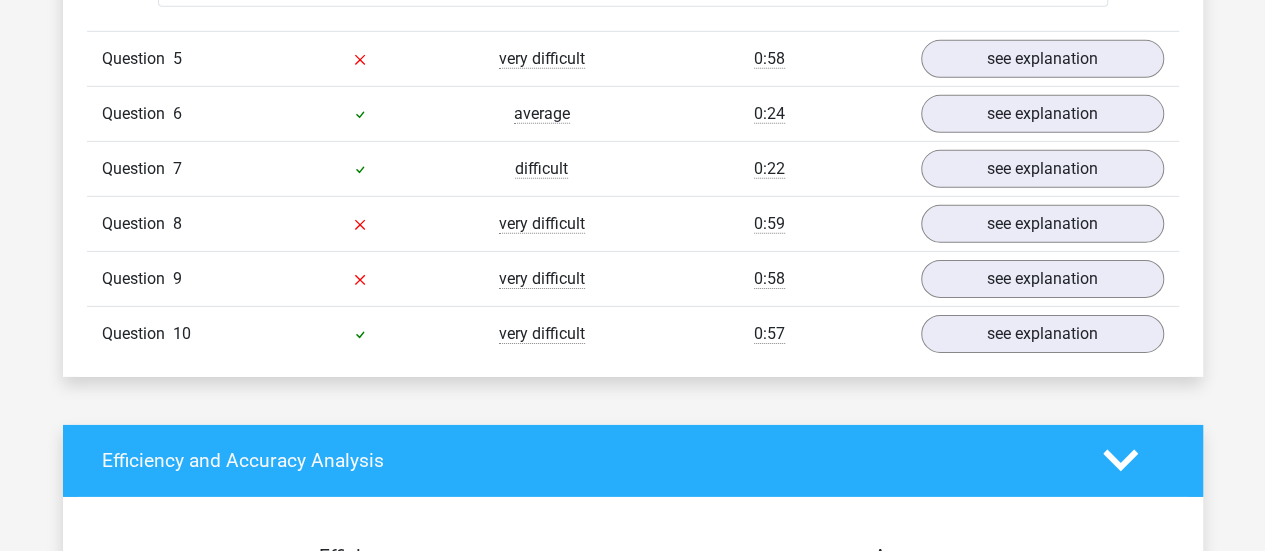 scroll, scrollTop: 3062, scrollLeft: 0, axis: vertical 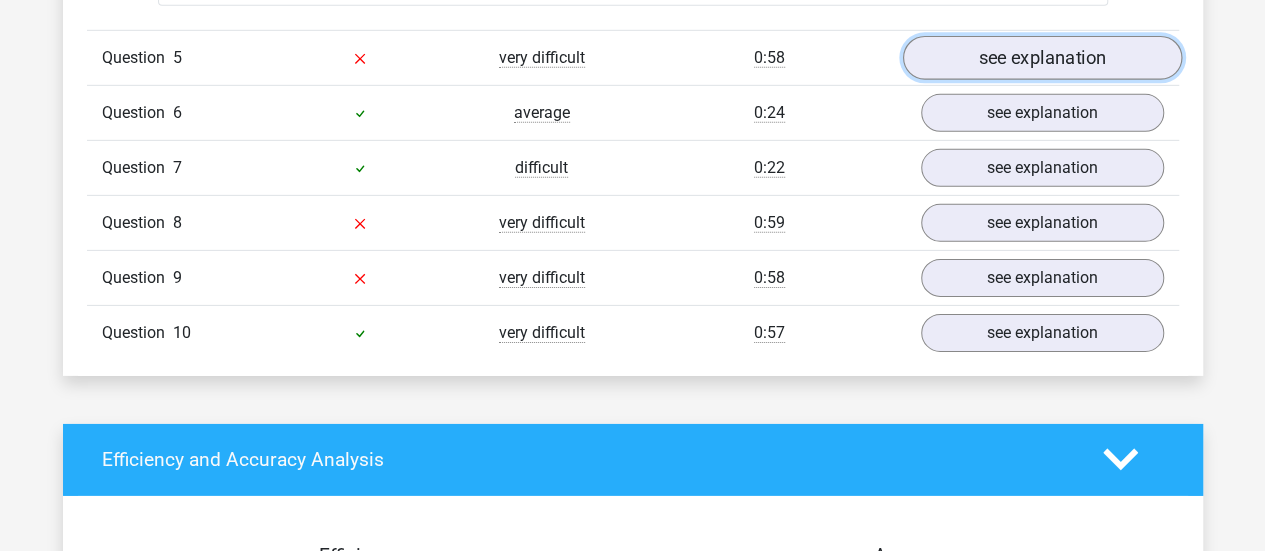 click on "see explanation" at bounding box center (1041, 58) 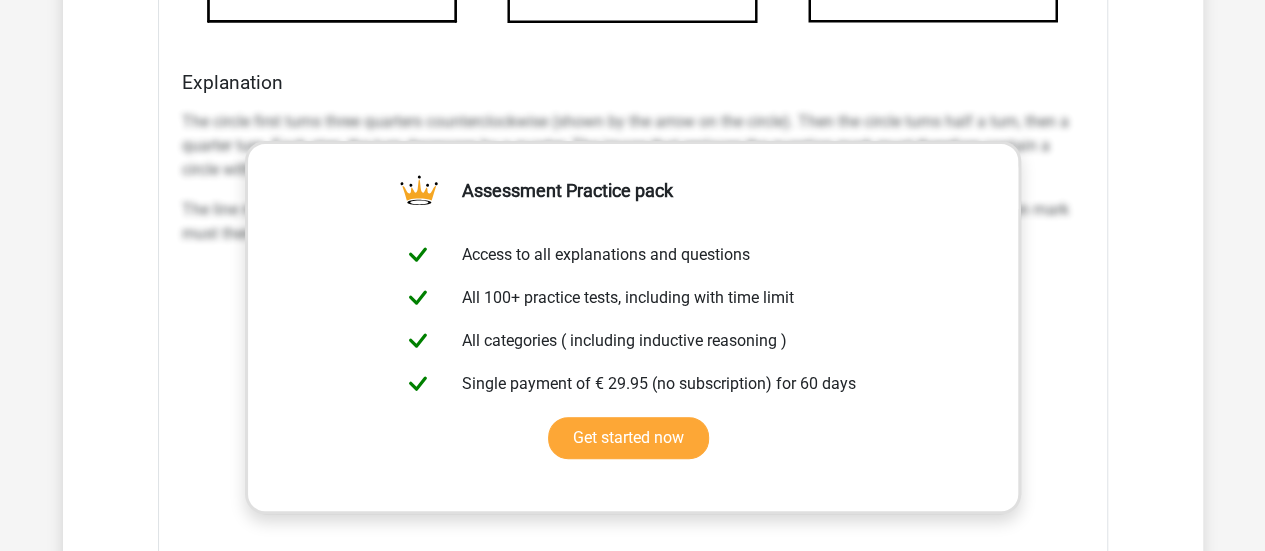 scroll, scrollTop: 4009, scrollLeft: 0, axis: vertical 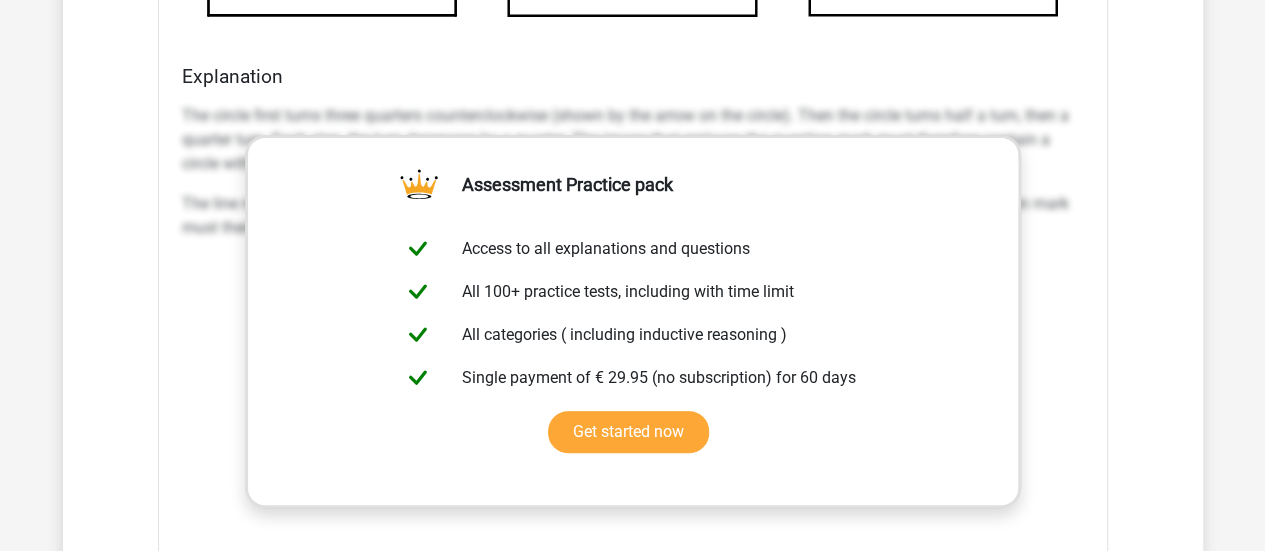 click on "The circle first turns three quarters counterclockwise (shown by the arrow on the circle). Then the circle turns half a turn, then a quarter turn. Each step, the turn decreases by a quarter. The image that replaces the question mark must therefore contain a circle with the arrow still on the left, because the circle does not rotate.
The line moves a quarter turn clockwise within the circle and rotates with the circle. The image that replaces the question mark must therefore have an upright line on the left side of the figure." at bounding box center [633, 396] 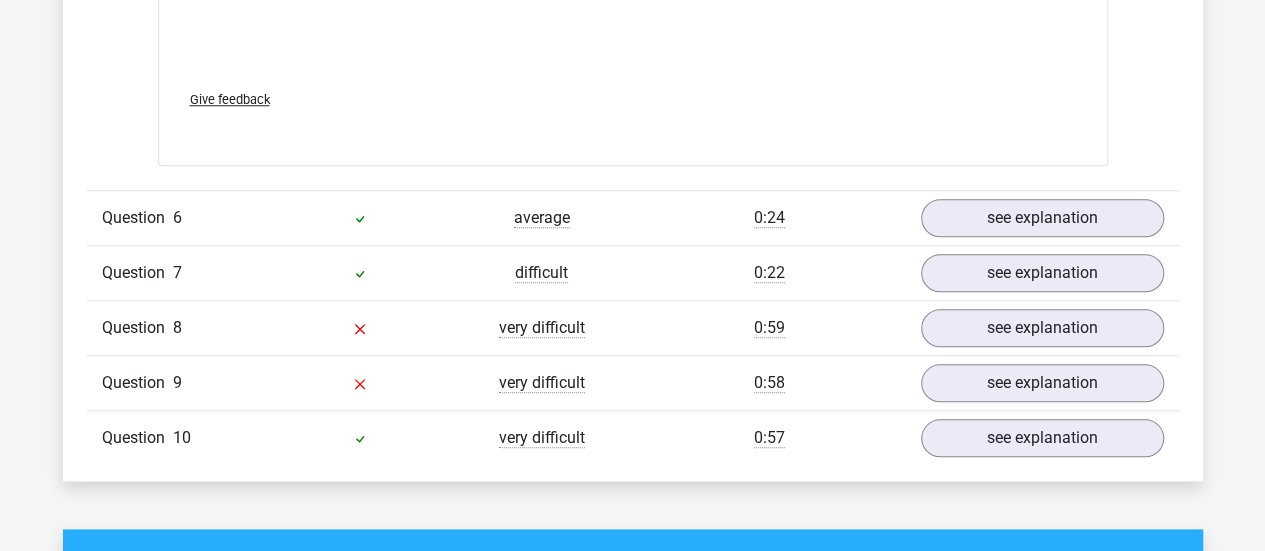scroll, scrollTop: 4632, scrollLeft: 0, axis: vertical 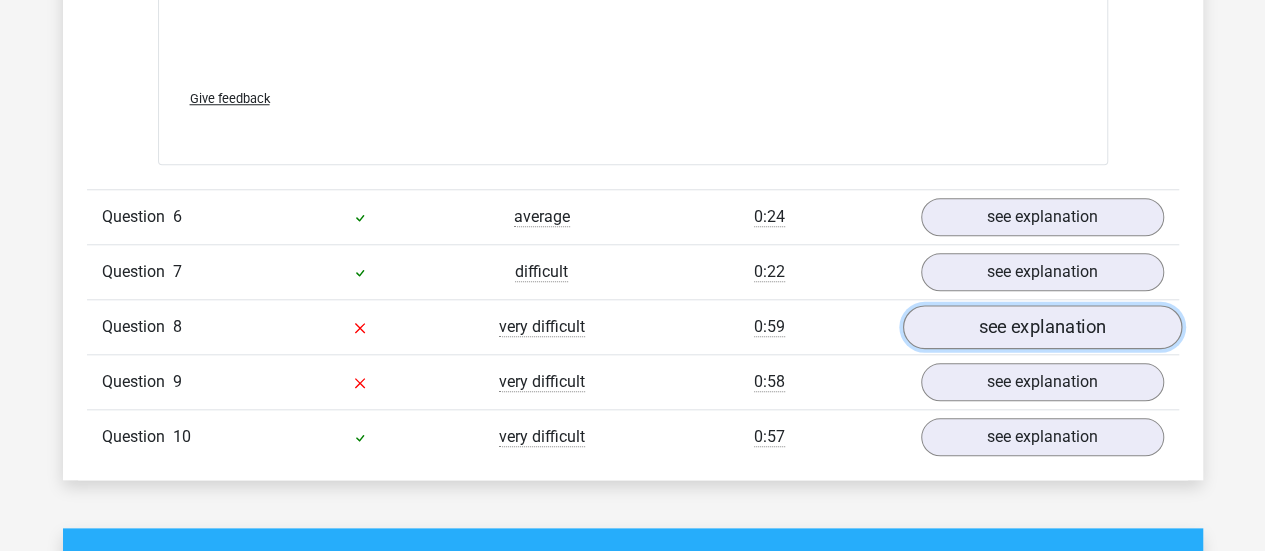 click on "see explanation" at bounding box center [1041, 327] 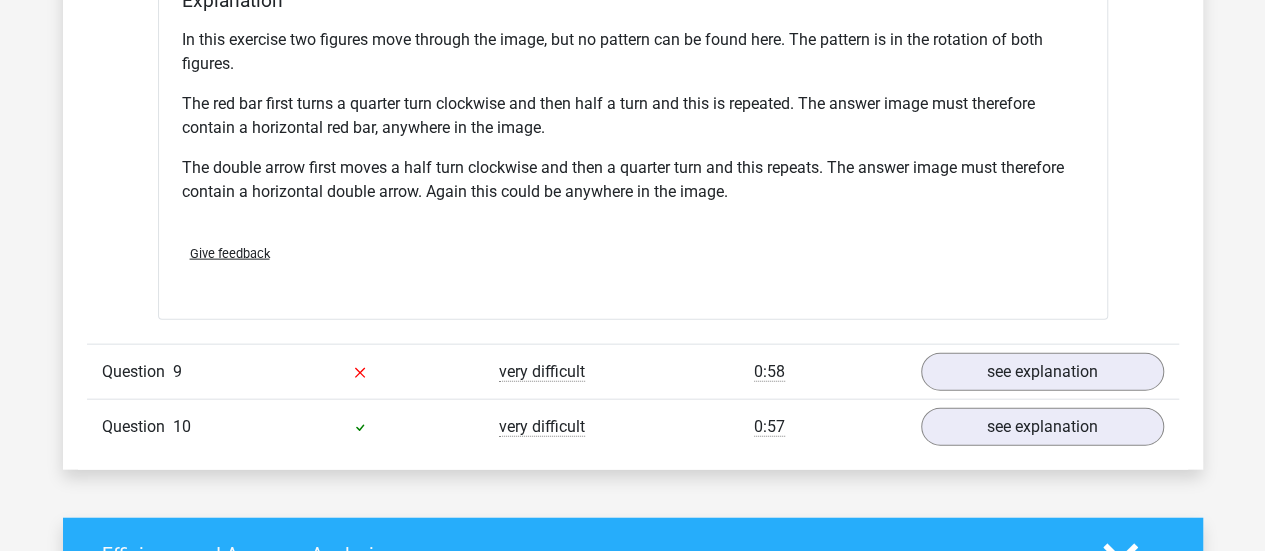 scroll, scrollTop: 5911, scrollLeft: 0, axis: vertical 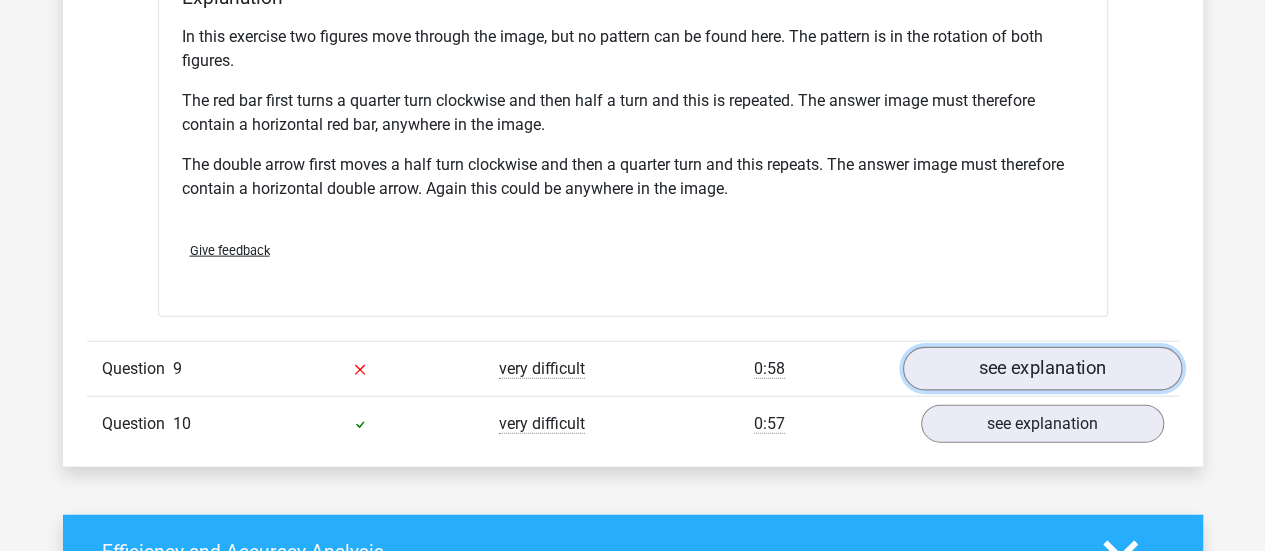 click on "see explanation" at bounding box center (1041, 370) 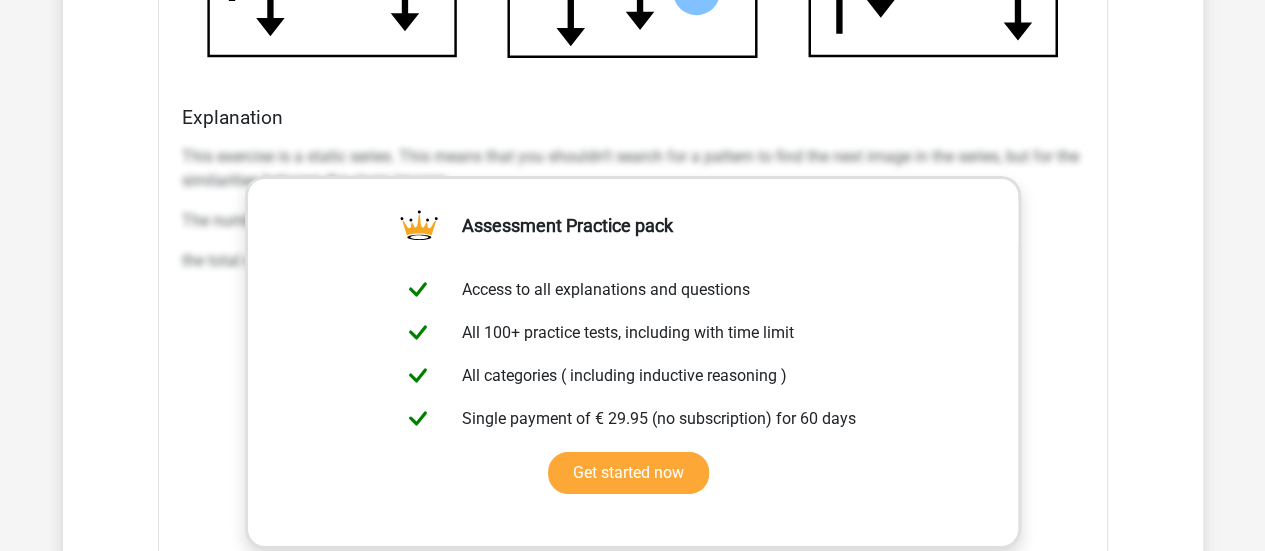 scroll, scrollTop: 7130, scrollLeft: 0, axis: vertical 